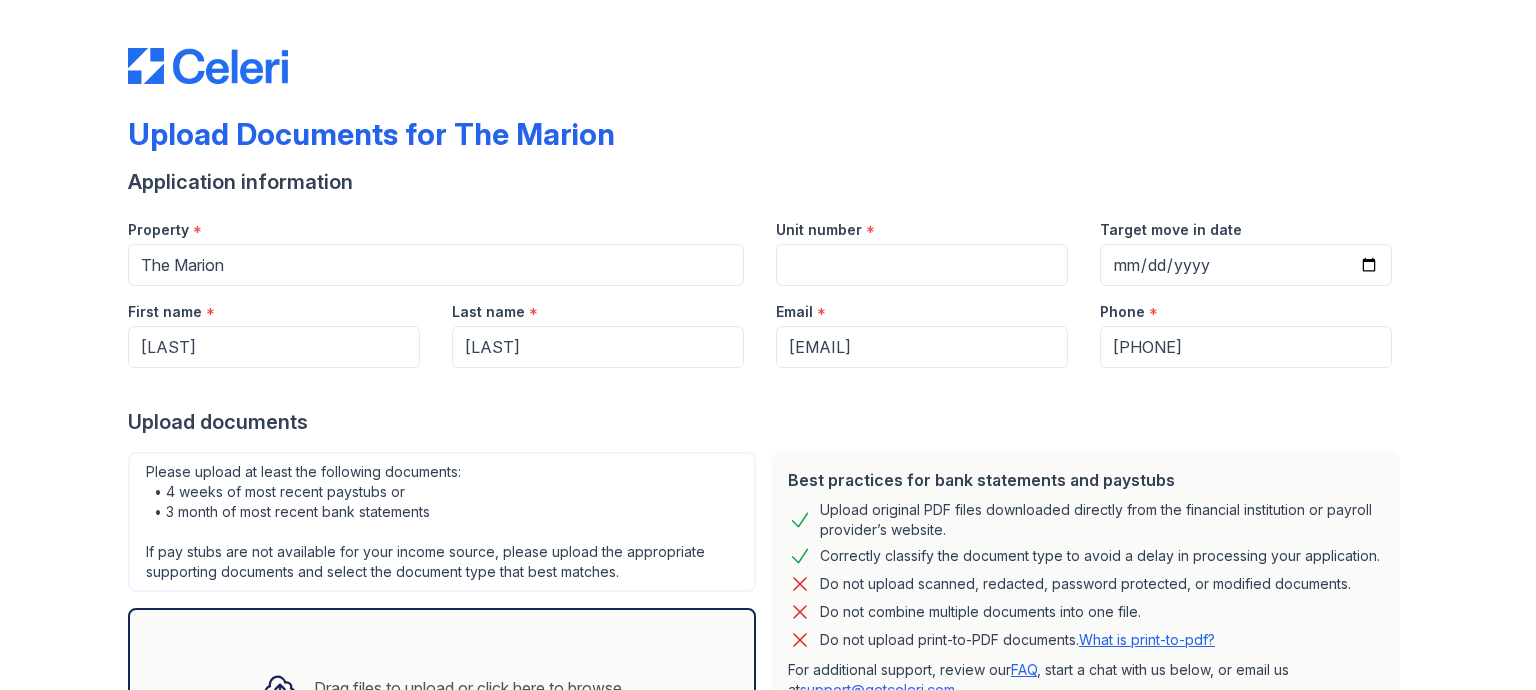 scroll, scrollTop: 0, scrollLeft: 0, axis: both 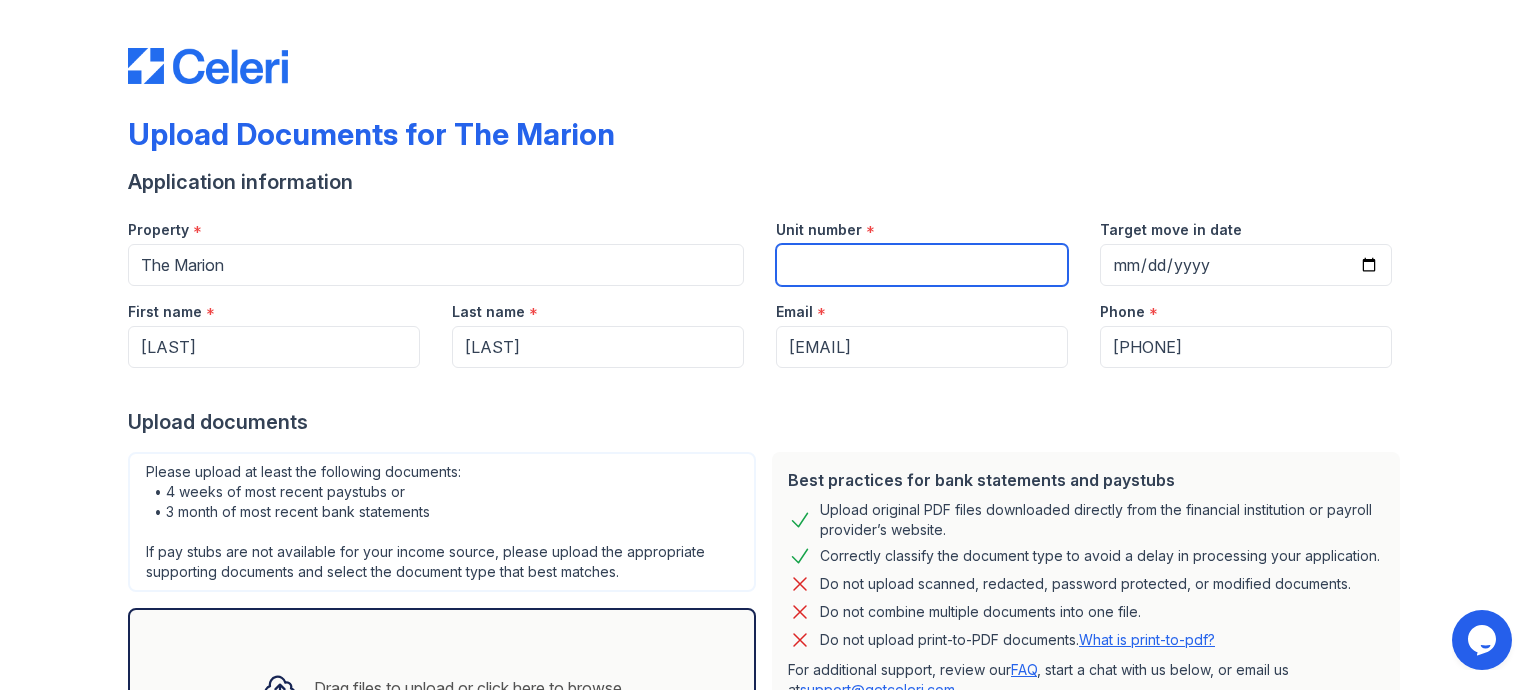 click on "Unit number" at bounding box center (922, 265) 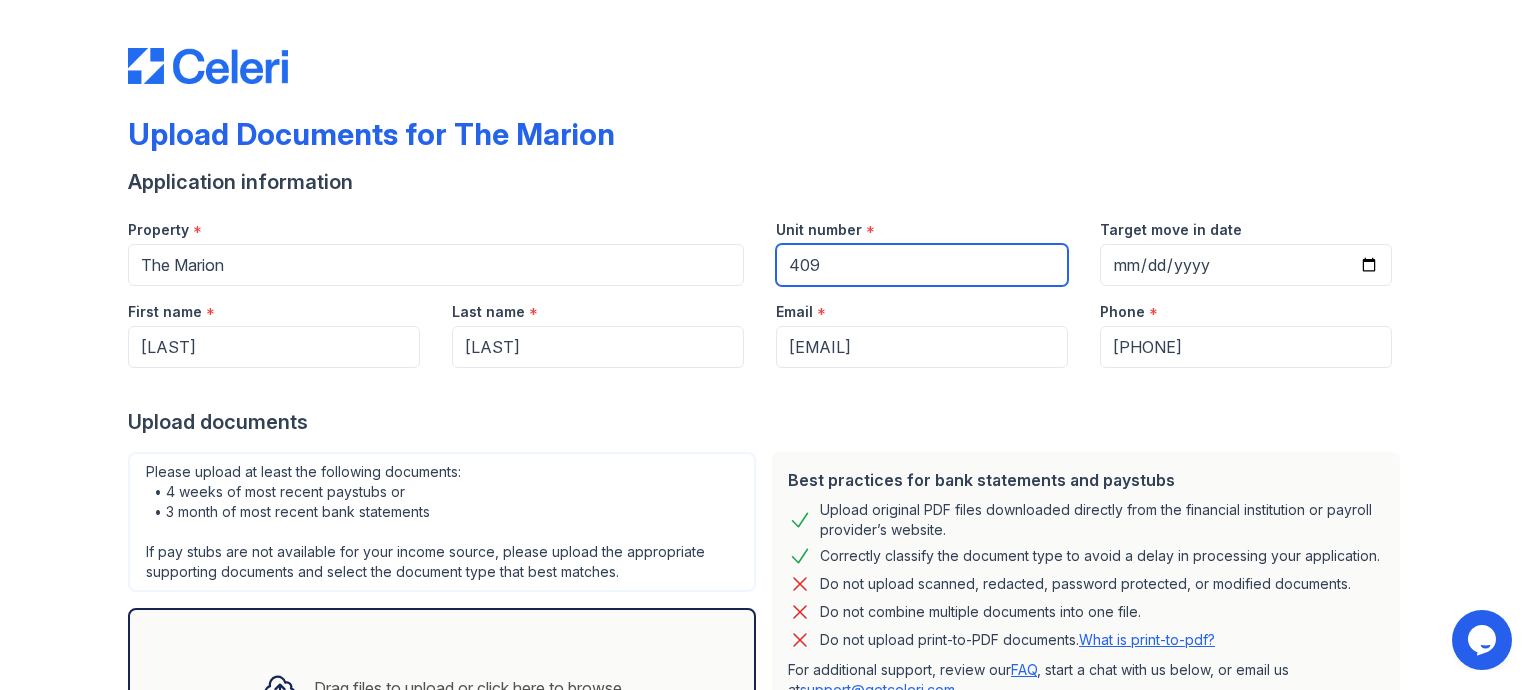 type on "409" 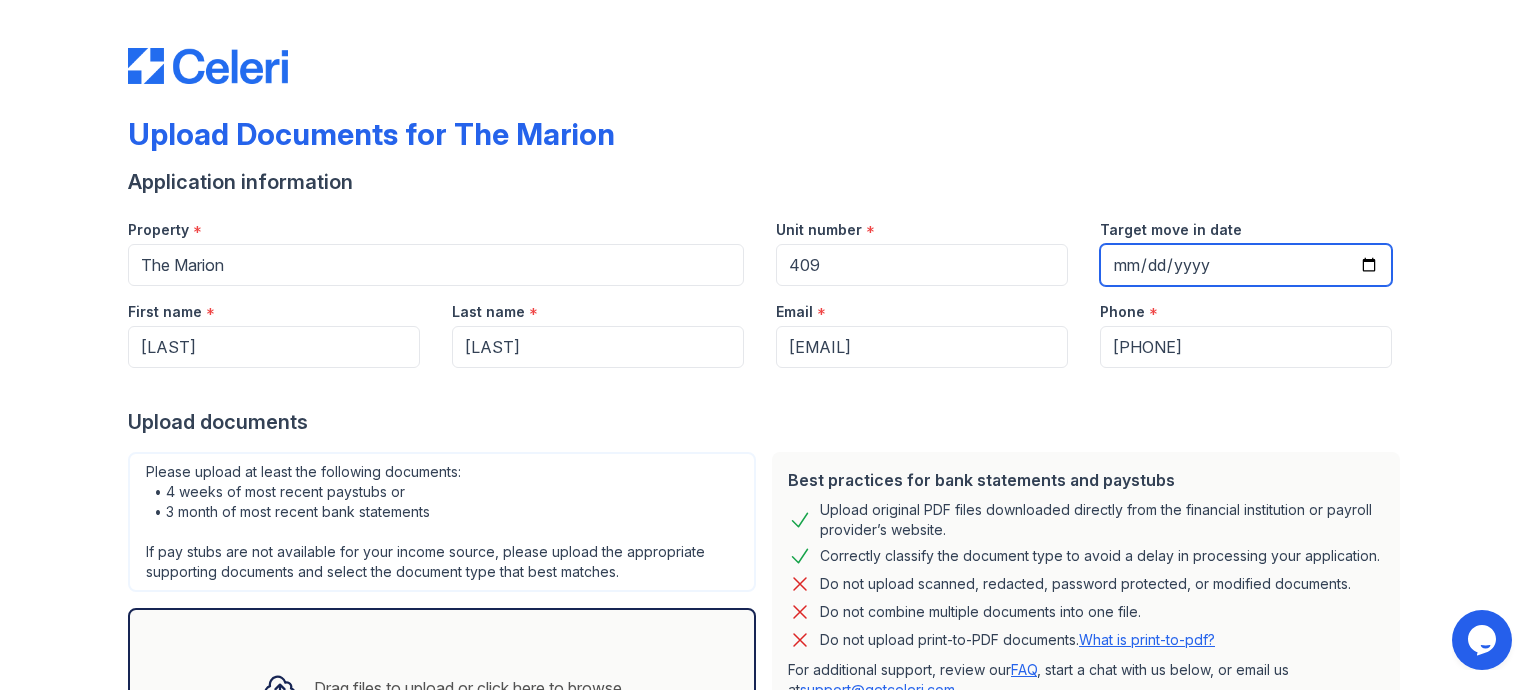 click on "Target move in date" at bounding box center [1246, 265] 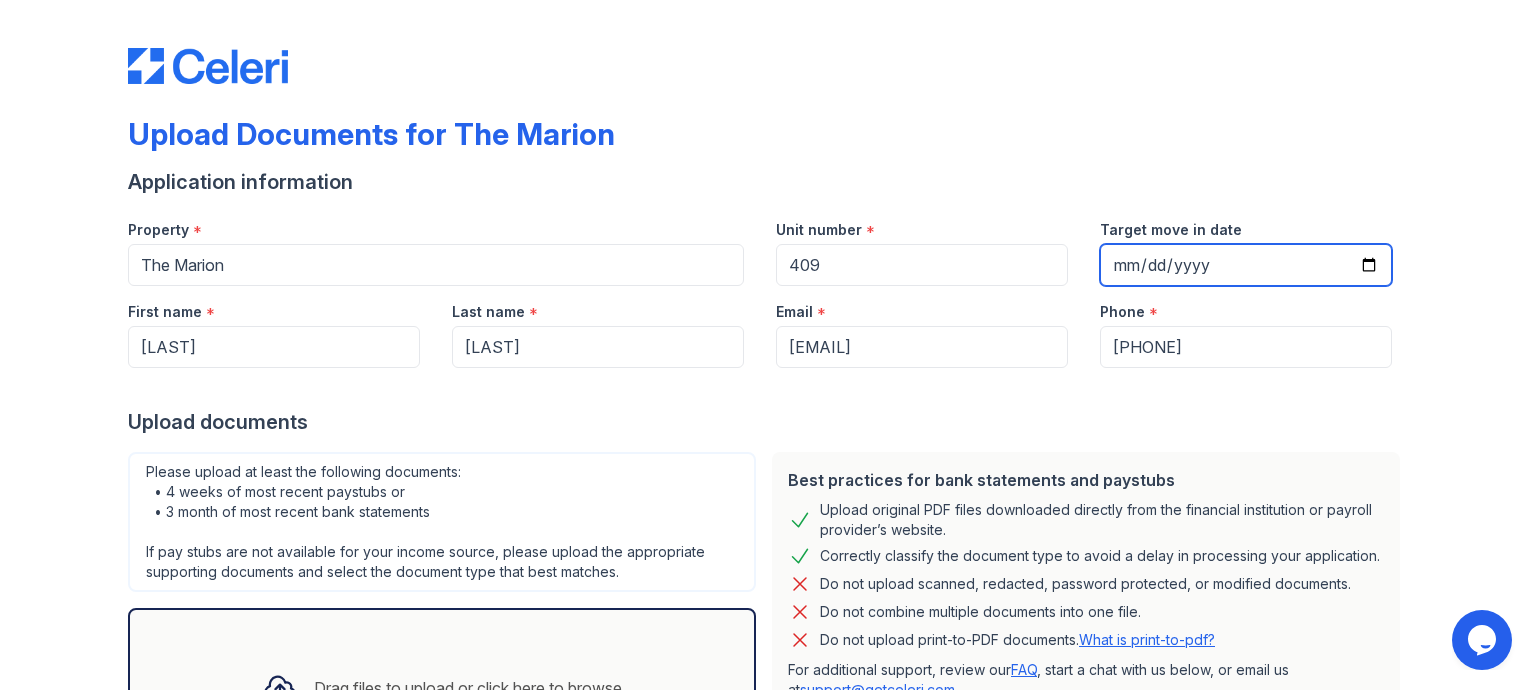 type on "[DATE]" 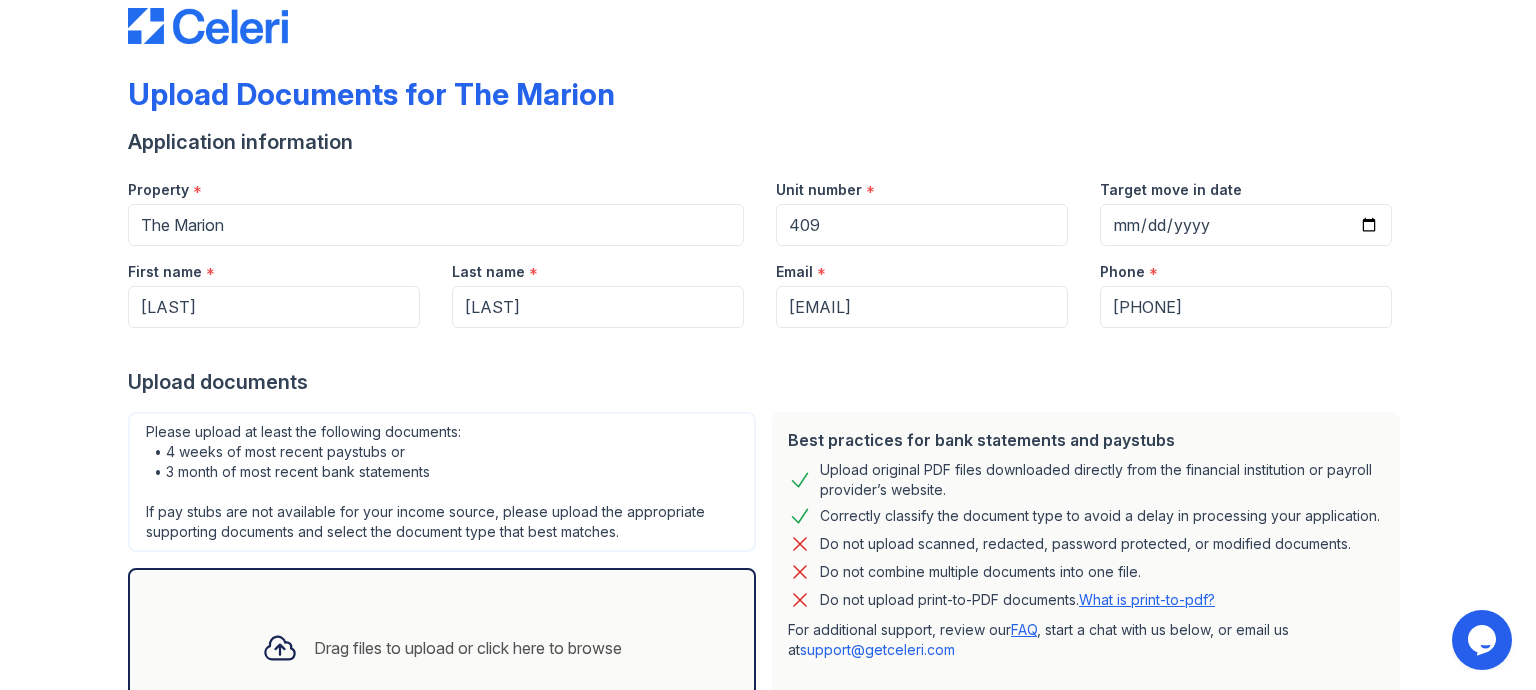 click on "What is print-to-pdf?" at bounding box center [1147, 599] 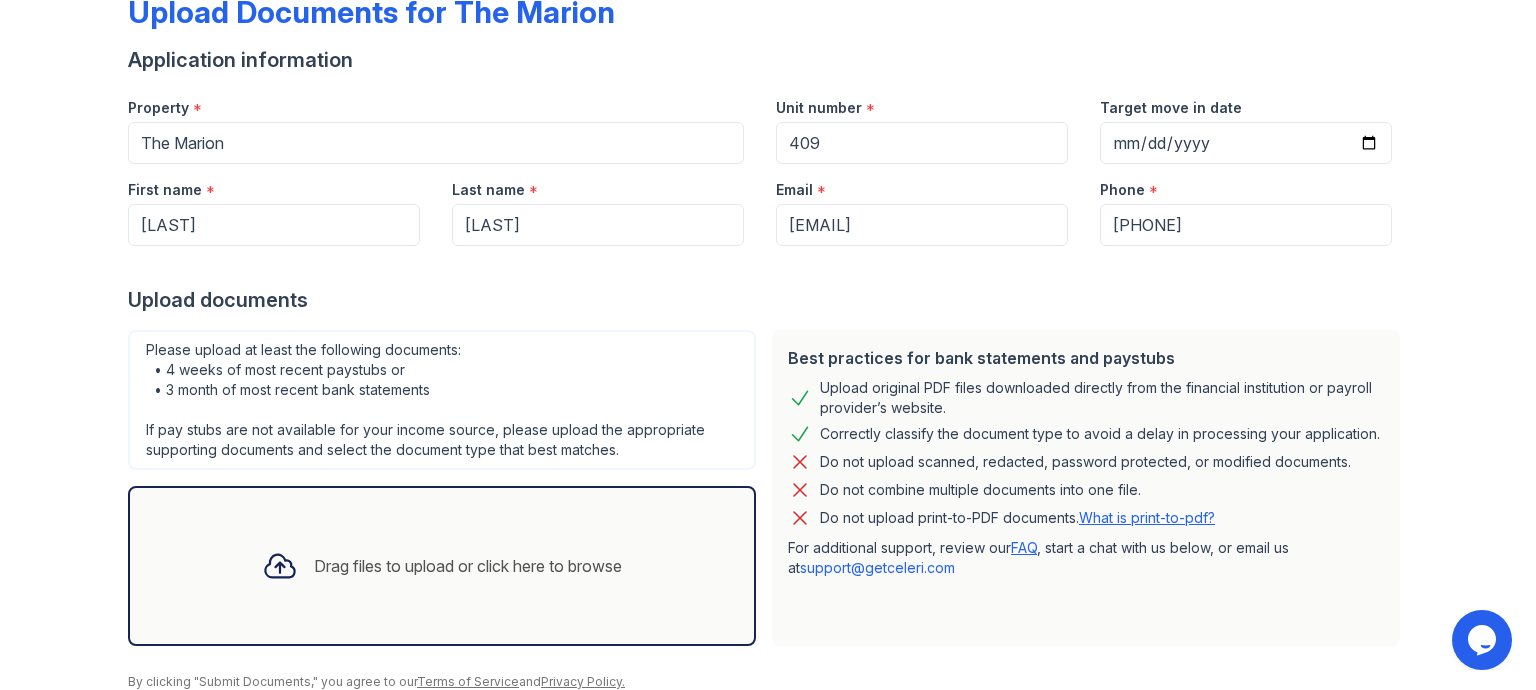scroll, scrollTop: 160, scrollLeft: 0, axis: vertical 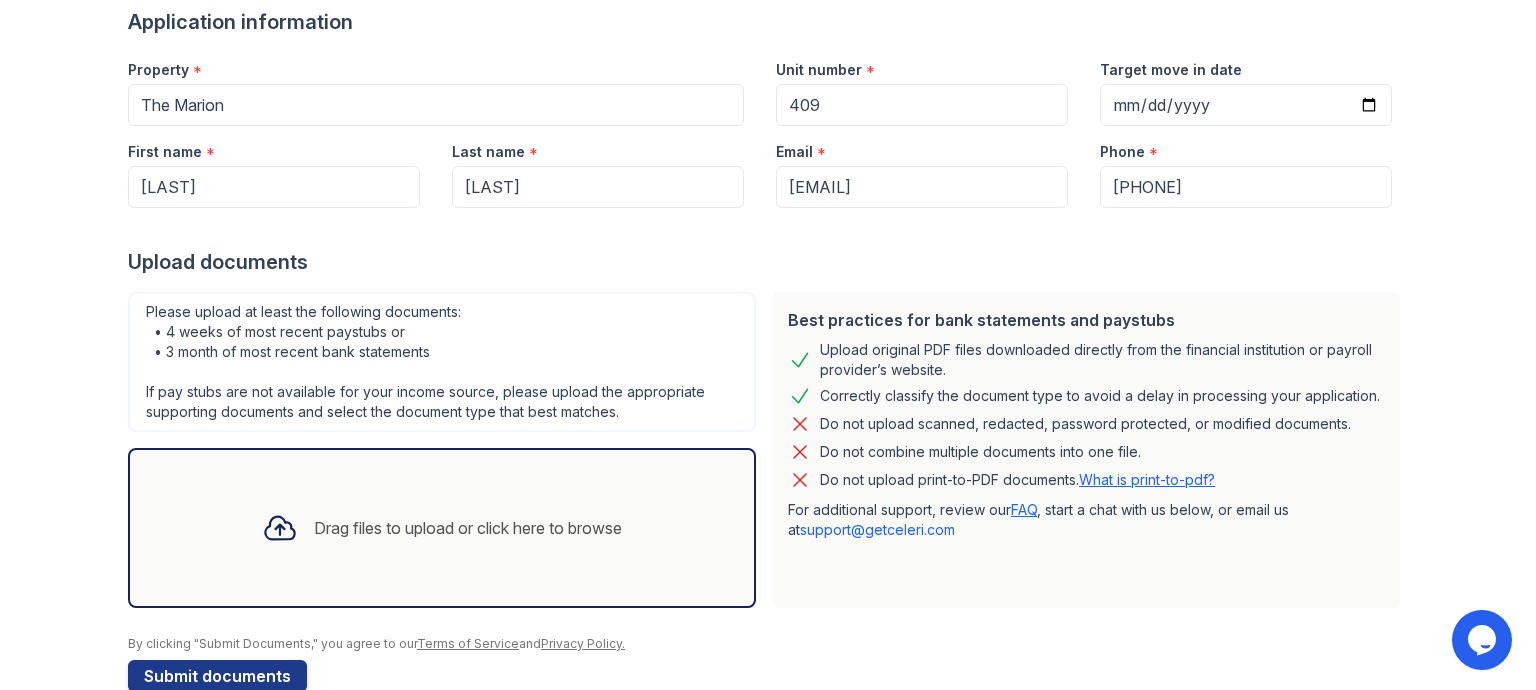 click on "Drag files to upload or click here to browse" at bounding box center [442, 528] 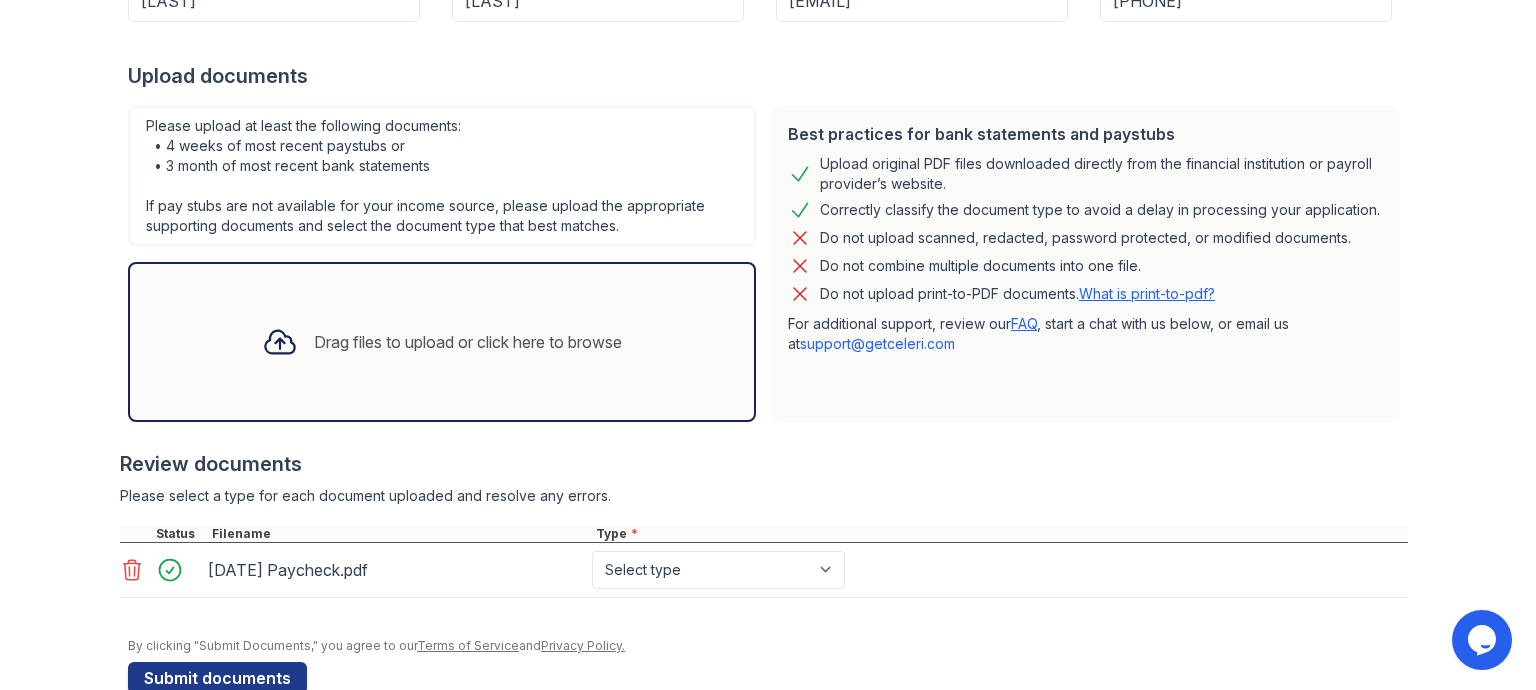 scroll, scrollTop: 388, scrollLeft: 0, axis: vertical 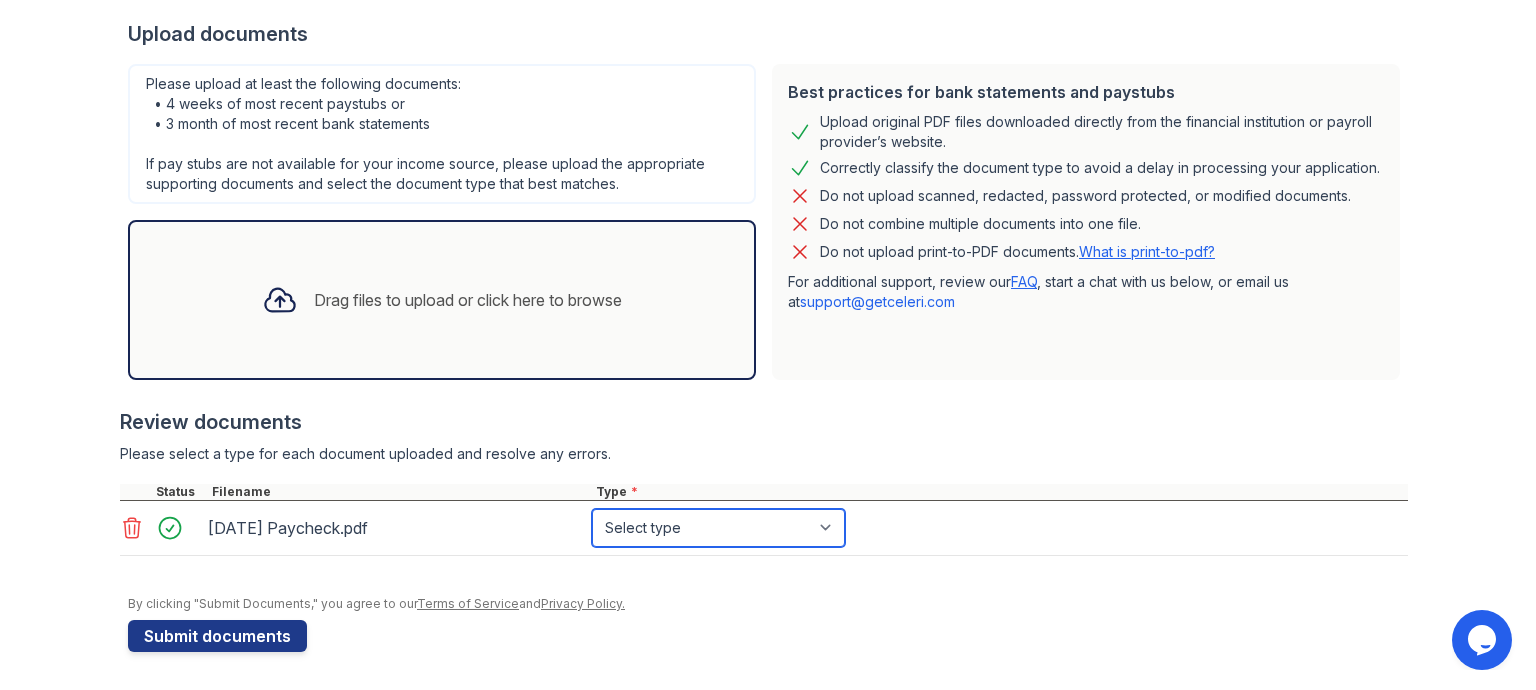 click on "Select type
Paystub
Bank Statement
Offer Letter
Tax Documents
Benefit Award Letter
Investment Account Statement
Other" at bounding box center [718, 528] 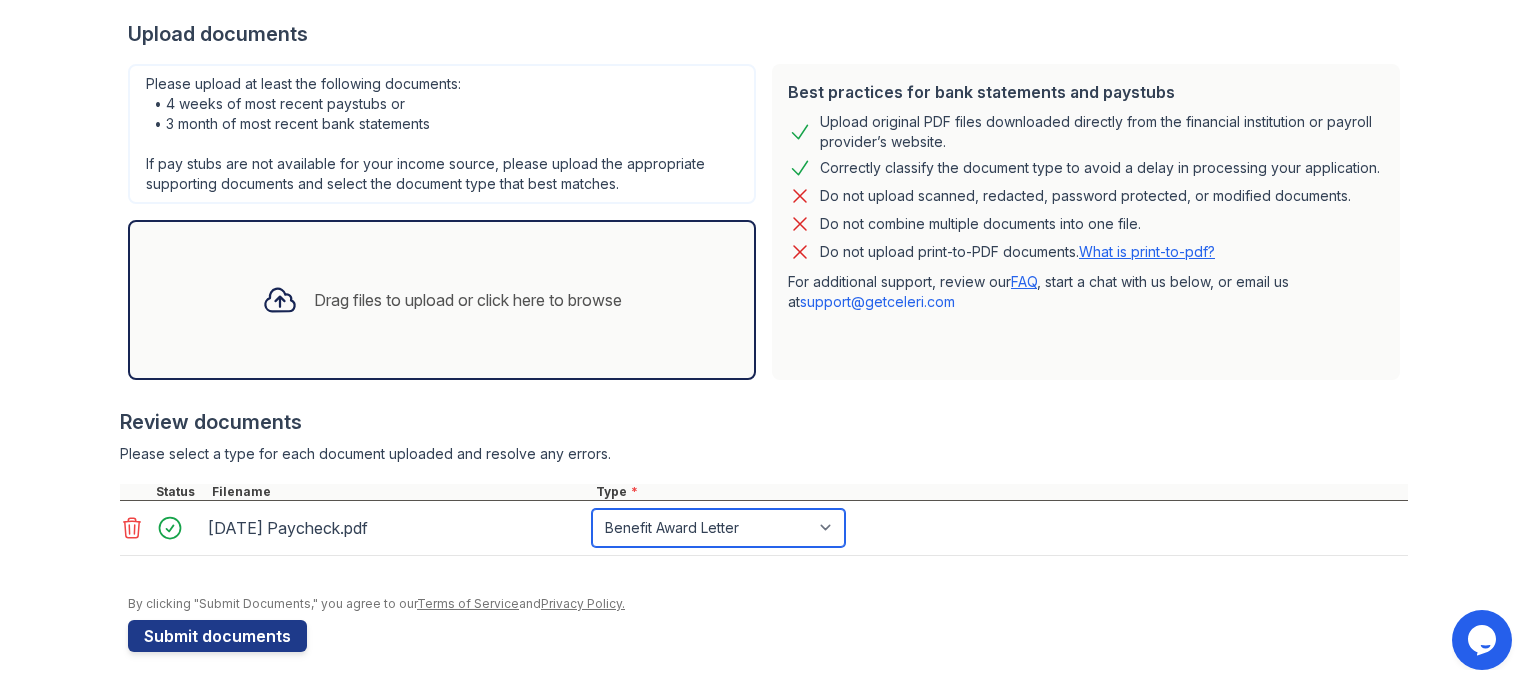 click on "Select type
Paystub
Bank Statement
Offer Letter
Tax Documents
Benefit Award Letter
Investment Account Statement
Other" at bounding box center [718, 528] 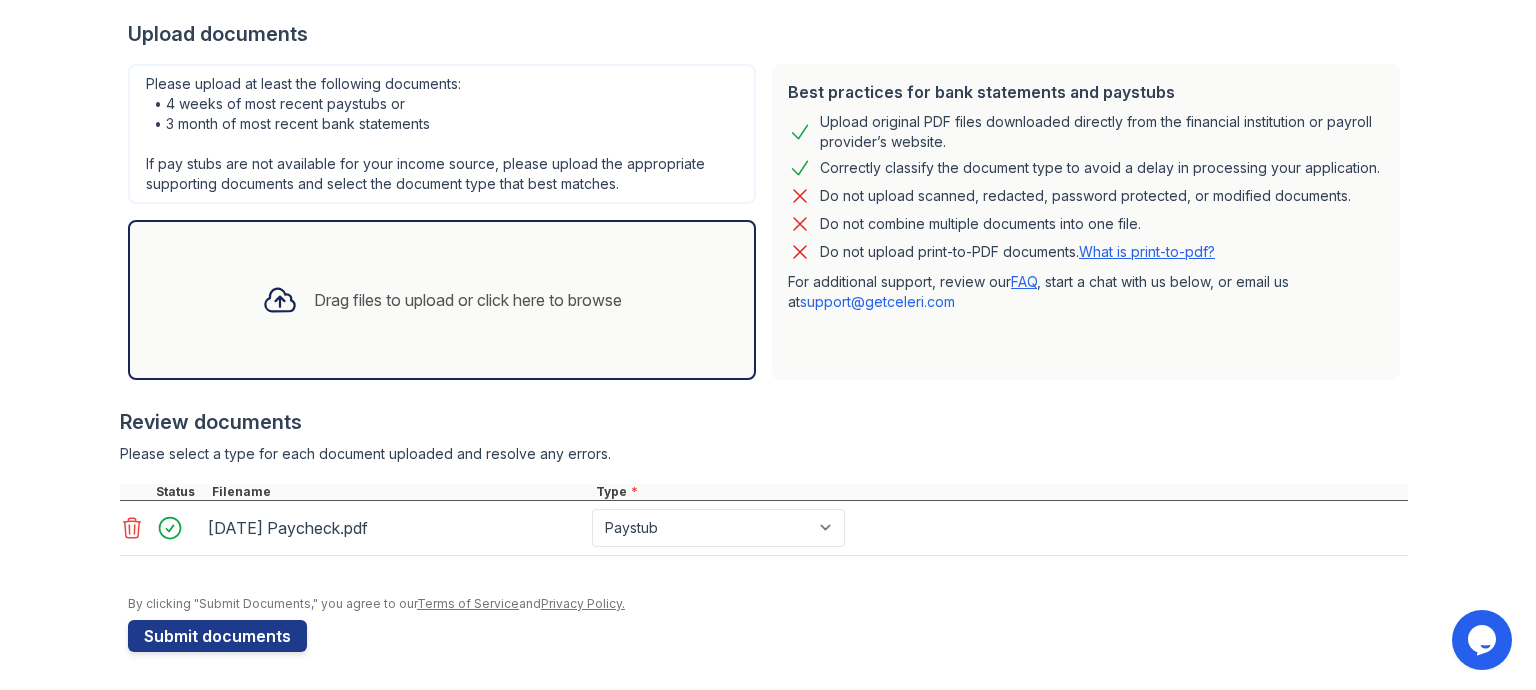 click on "Drag files to upload or click here to browse" at bounding box center [442, 300] 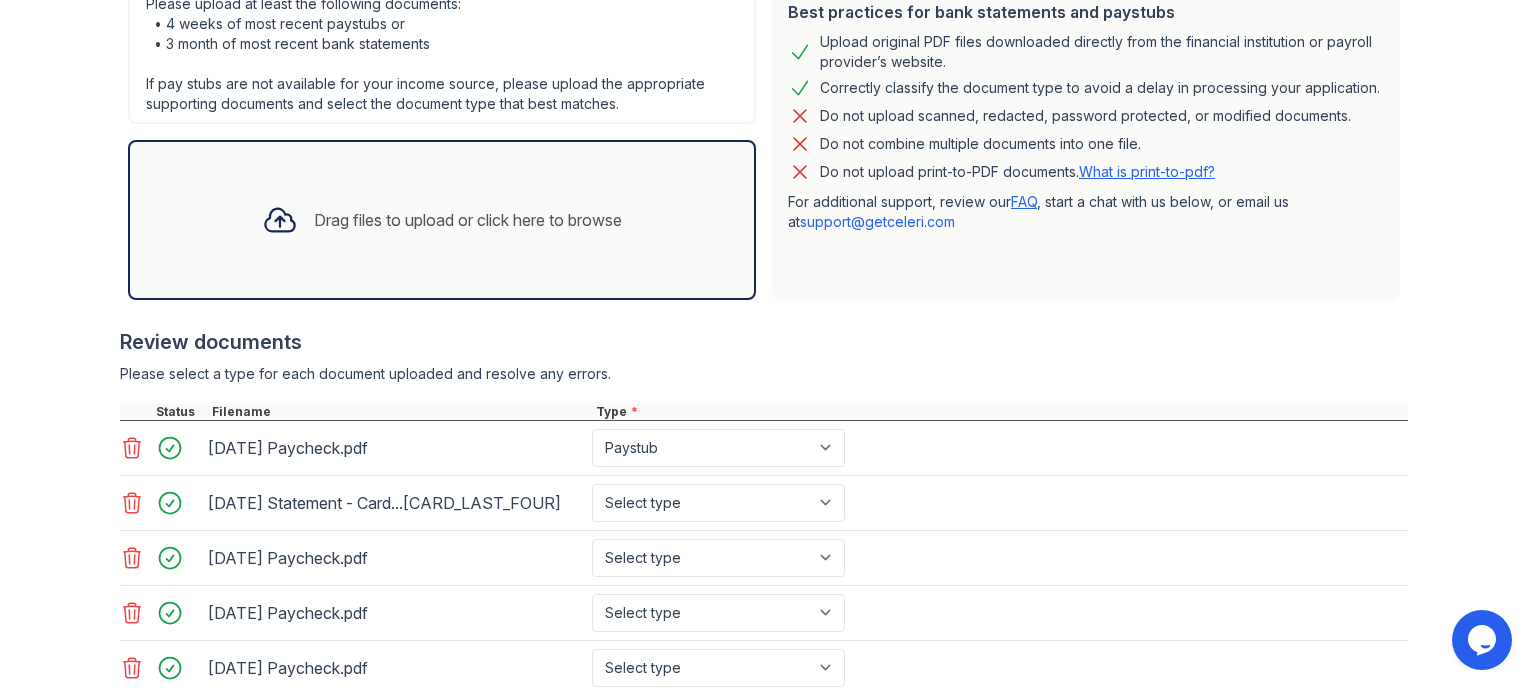 scroll, scrollTop: 508, scrollLeft: 0, axis: vertical 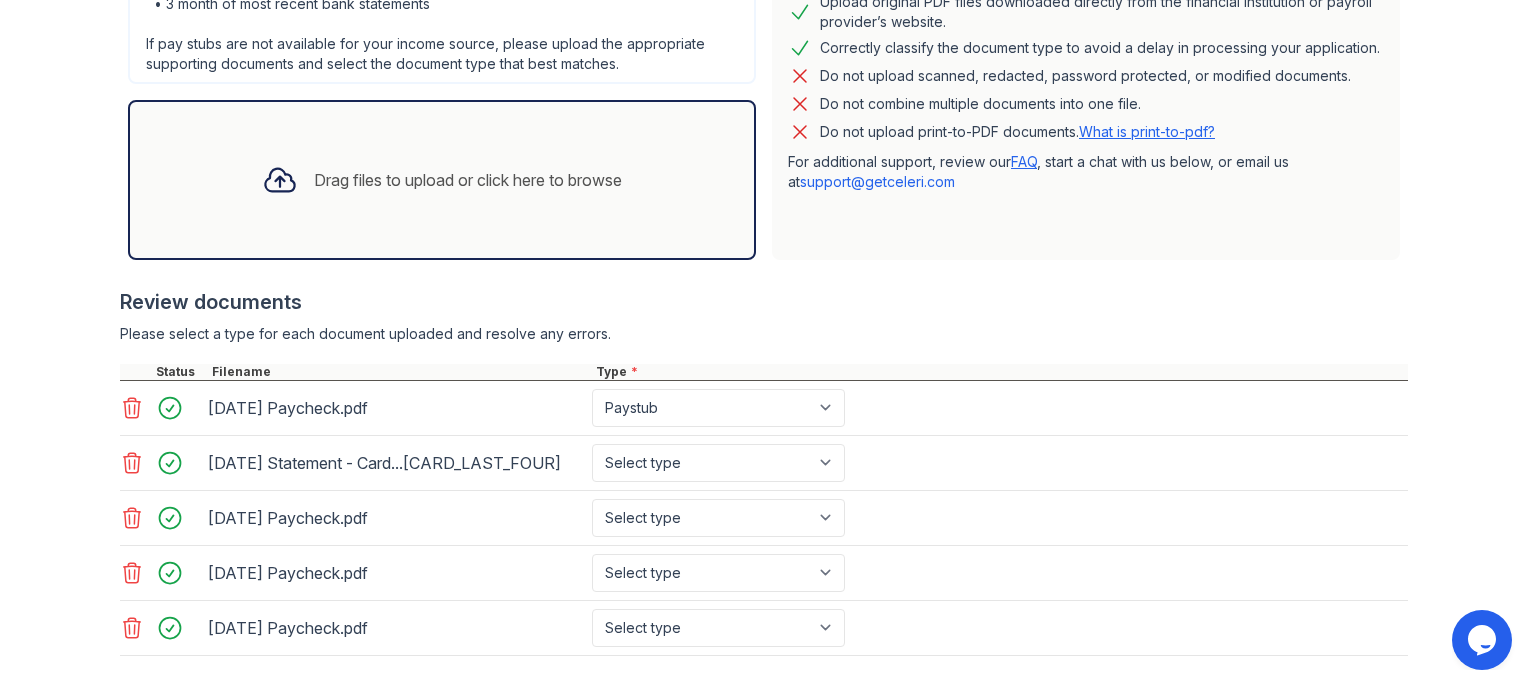 click 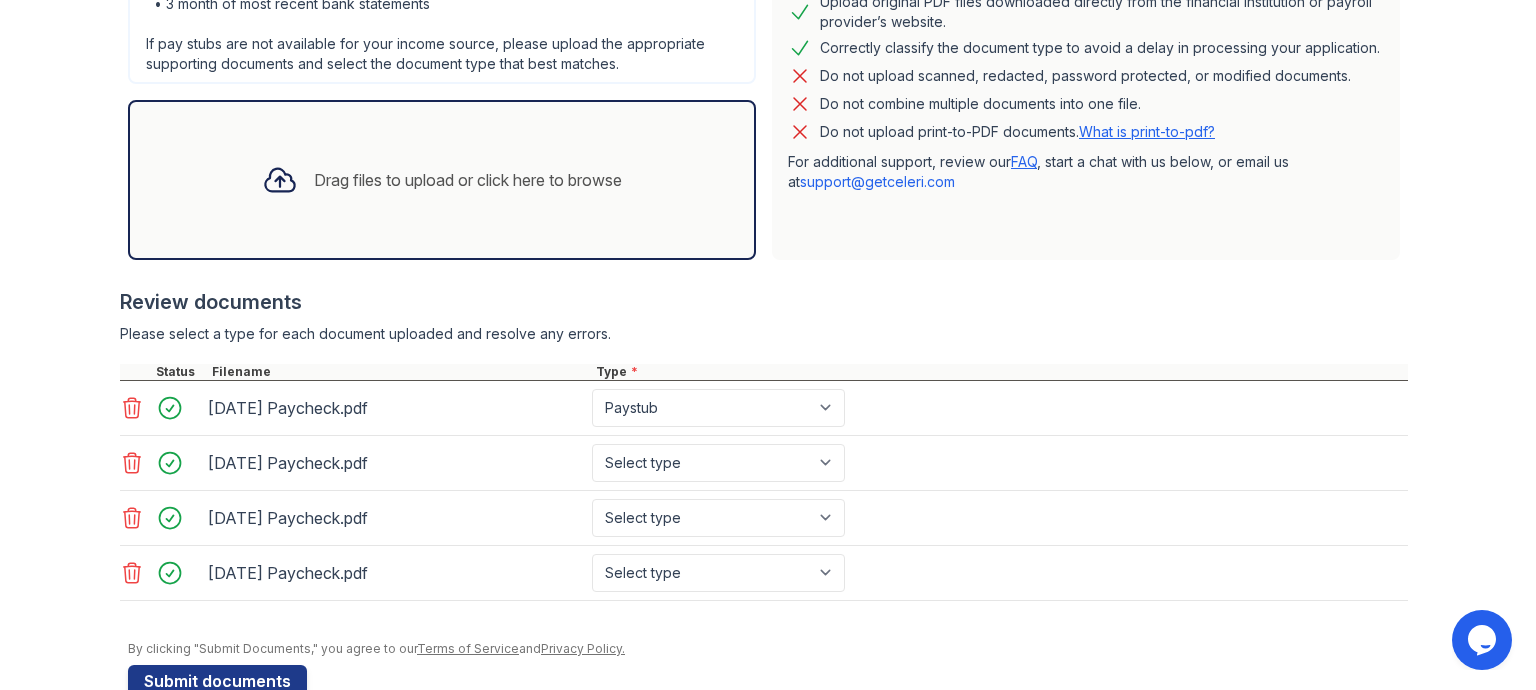 click 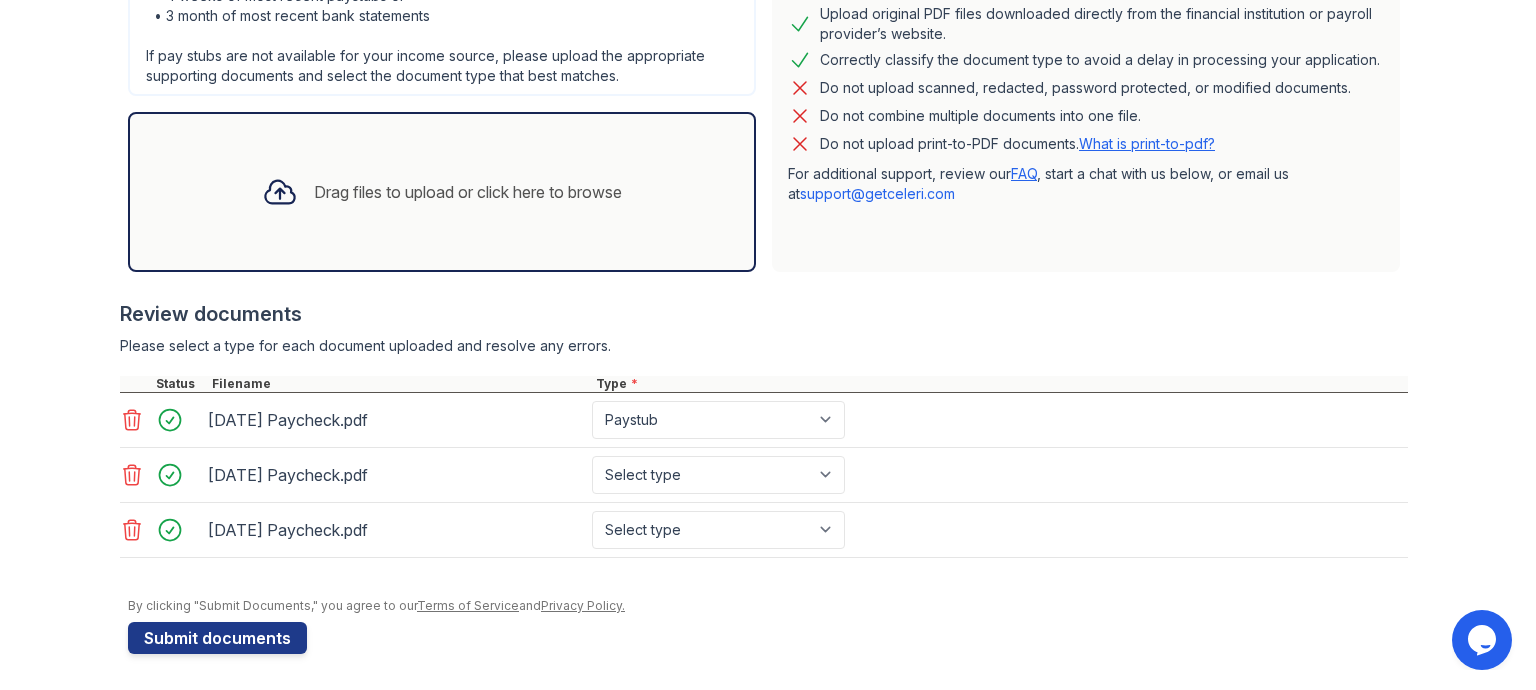 click 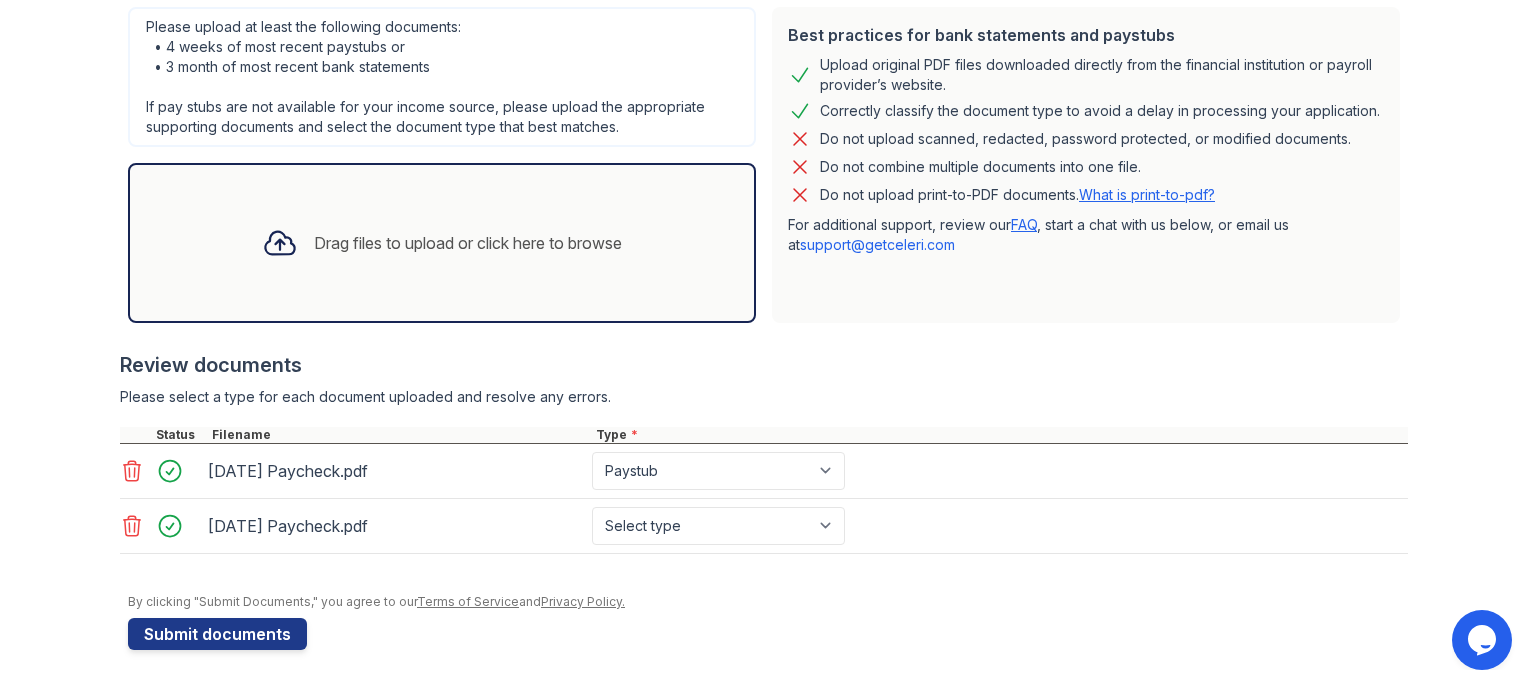 scroll, scrollTop: 442, scrollLeft: 0, axis: vertical 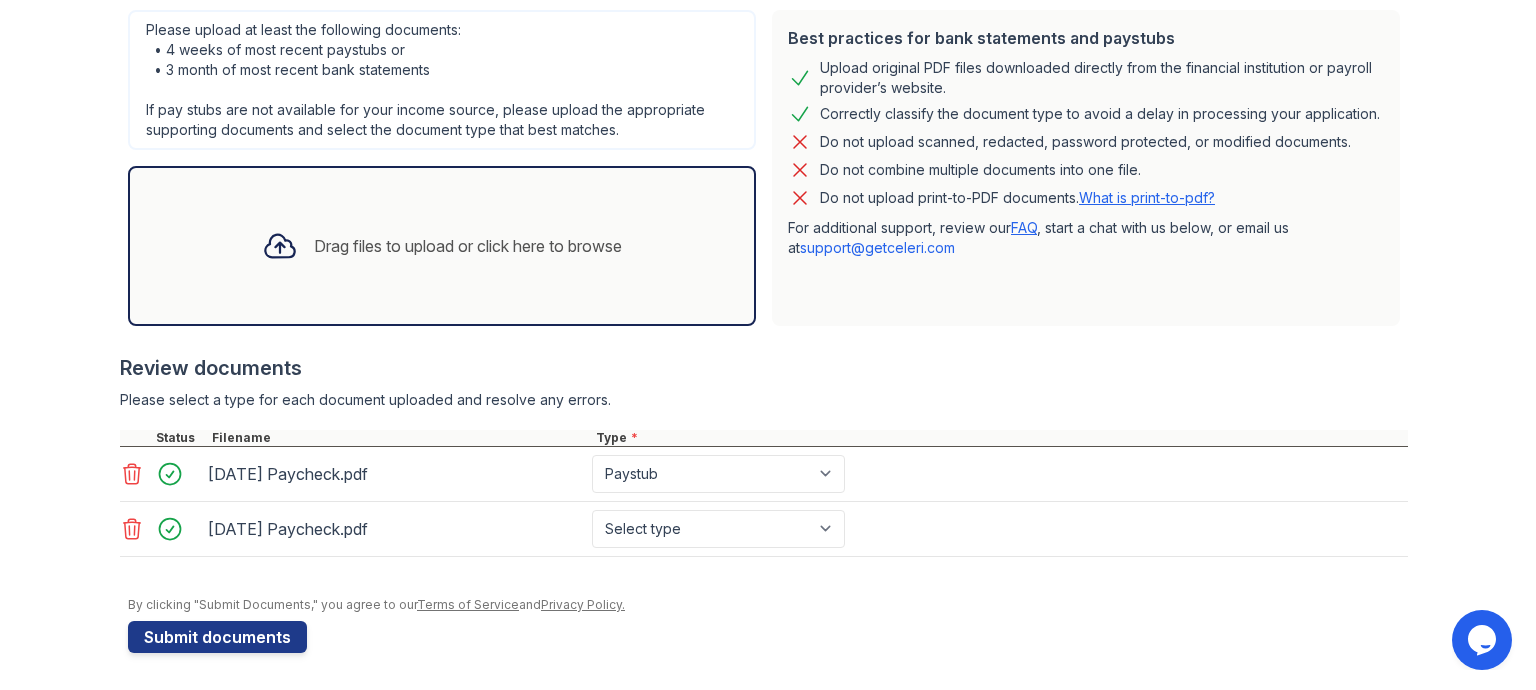 click at bounding box center [280, 246] 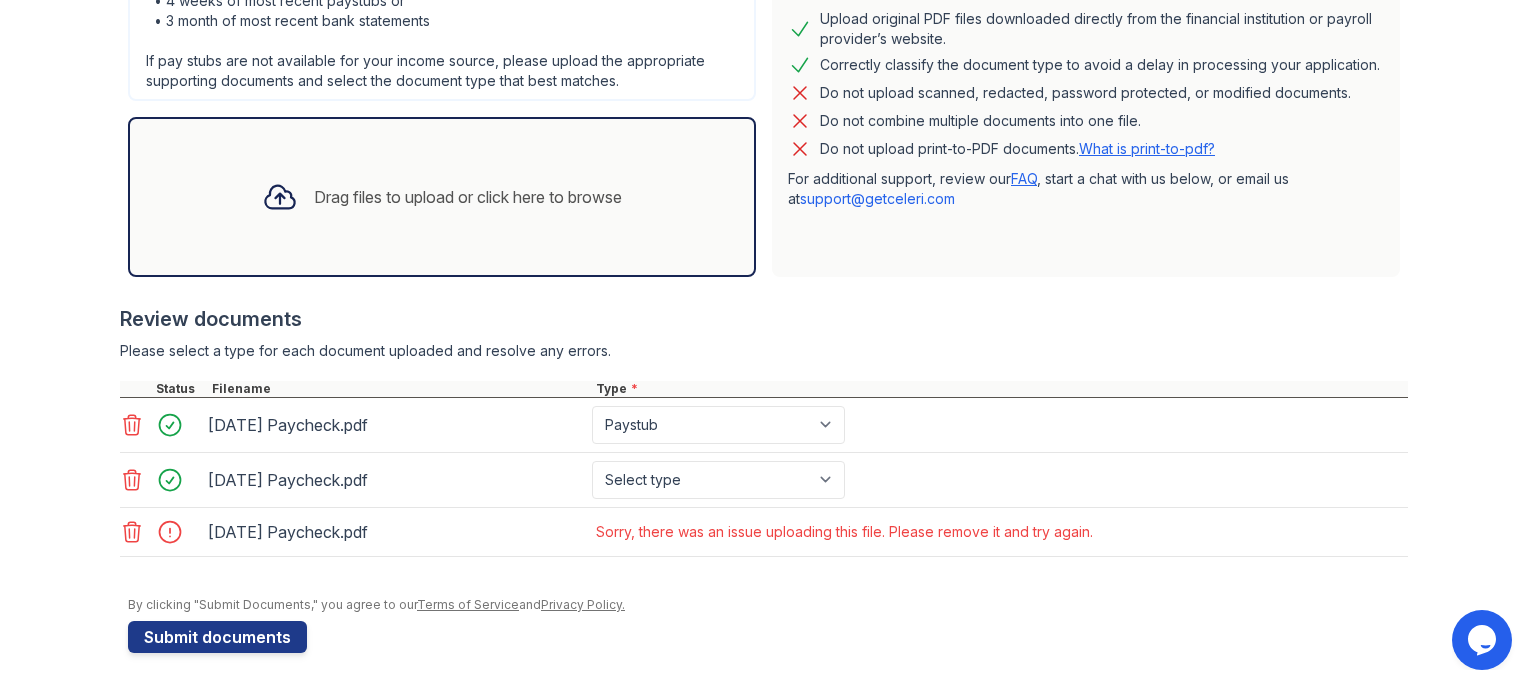 click 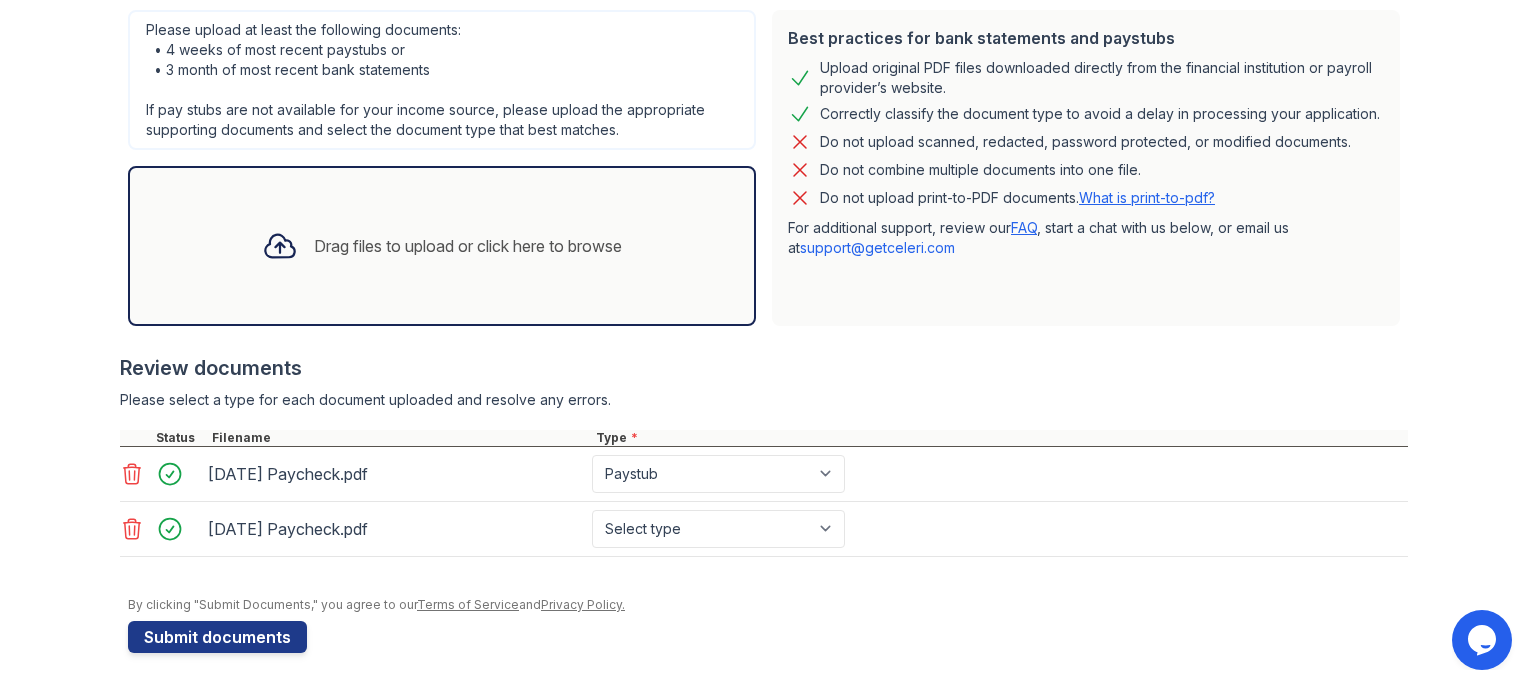 click at bounding box center [764, 344] 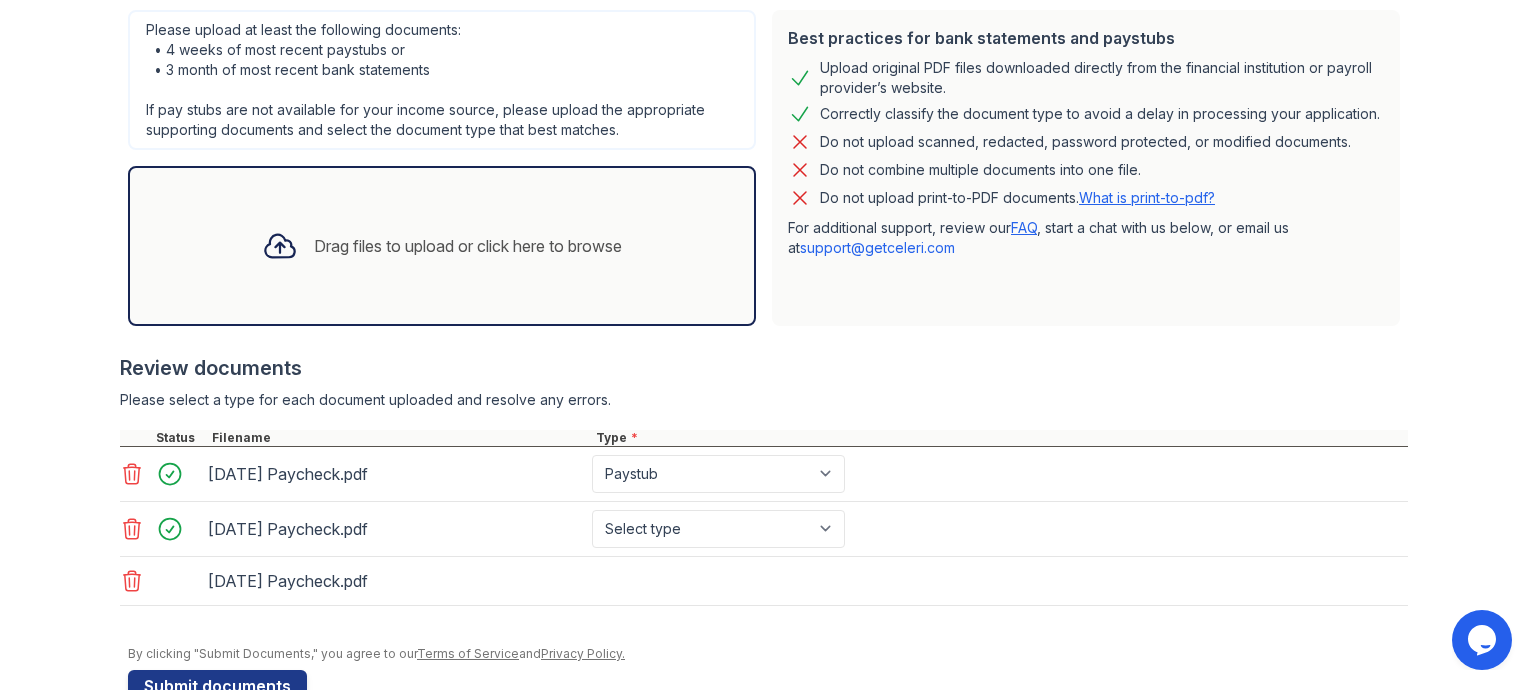 scroll, scrollTop: 491, scrollLeft: 0, axis: vertical 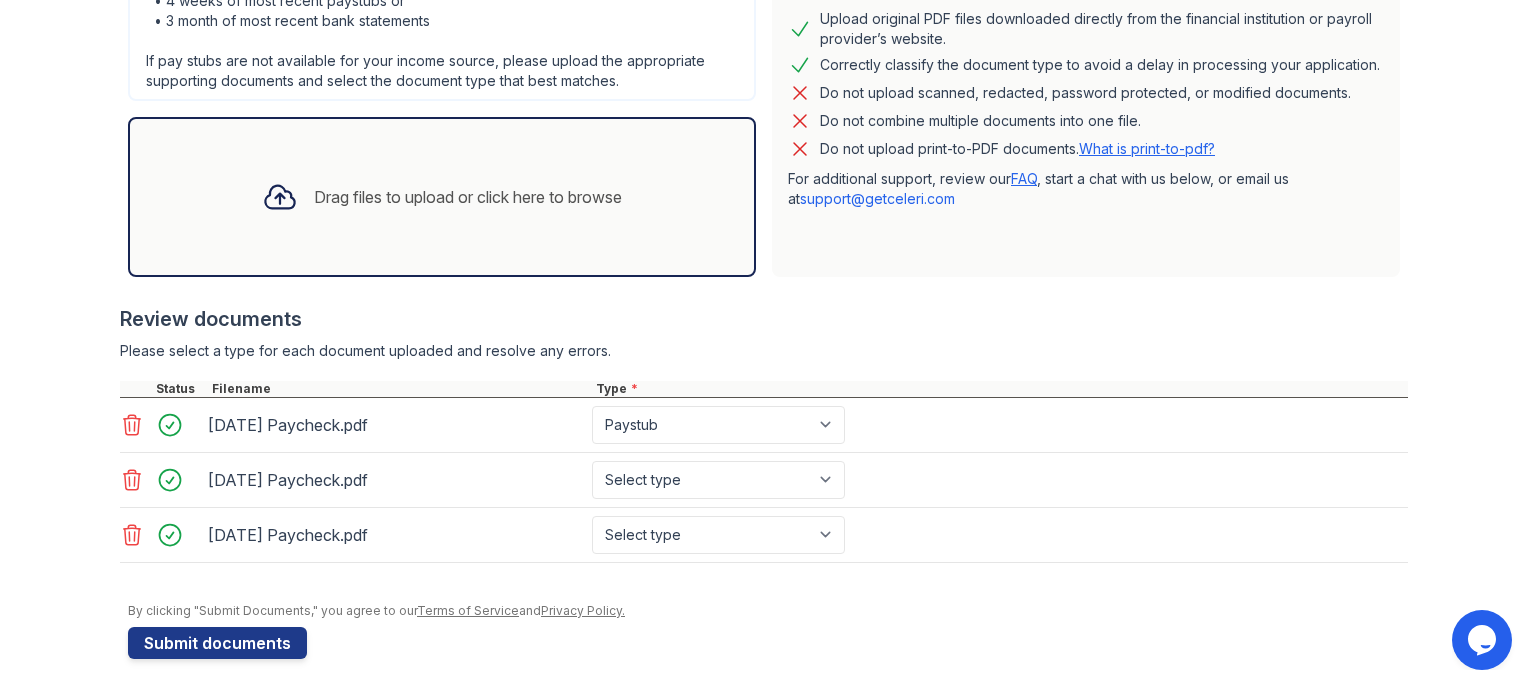 click on "Drag files to upload or click here to browse" at bounding box center (442, 197) 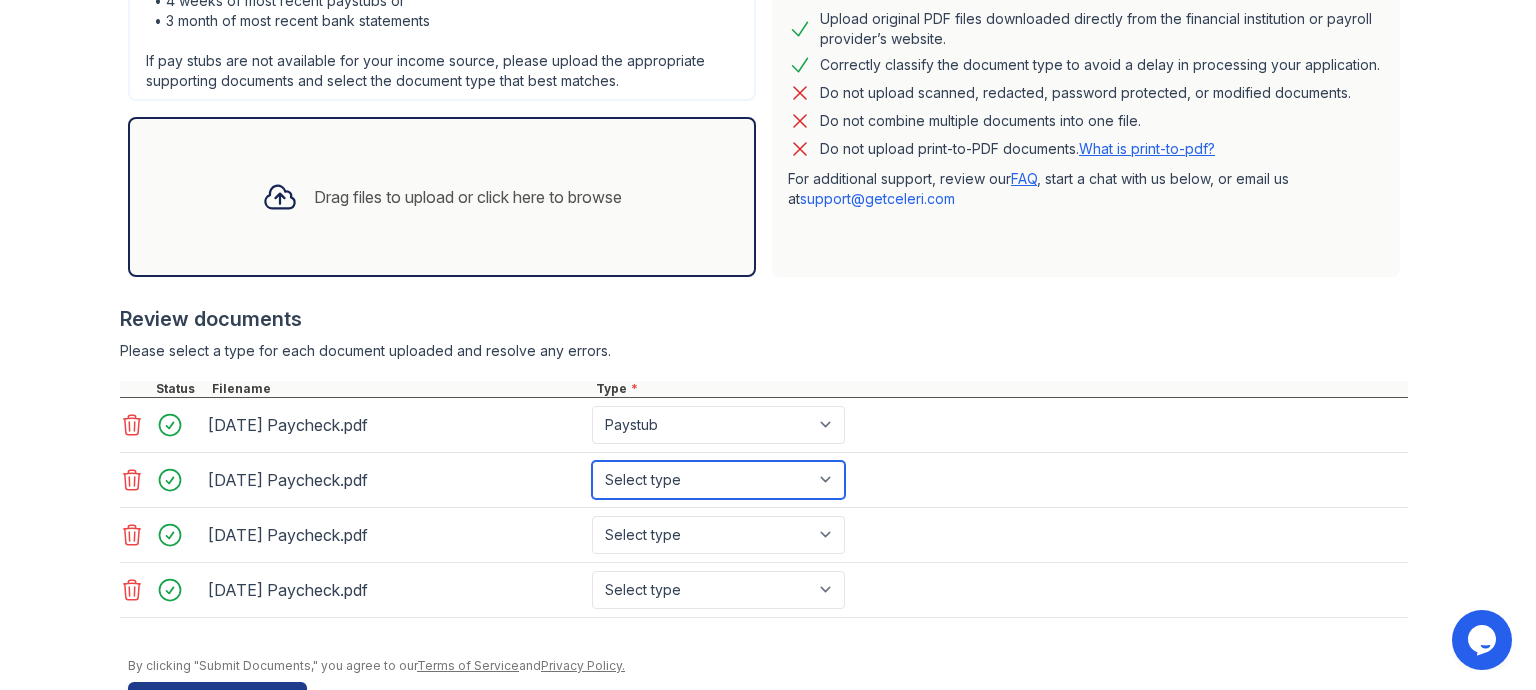 click on "Select type
Paystub
Bank Statement
Offer Letter
Tax Documents
Benefit Award Letter
Investment Account Statement
Other" at bounding box center (718, 480) 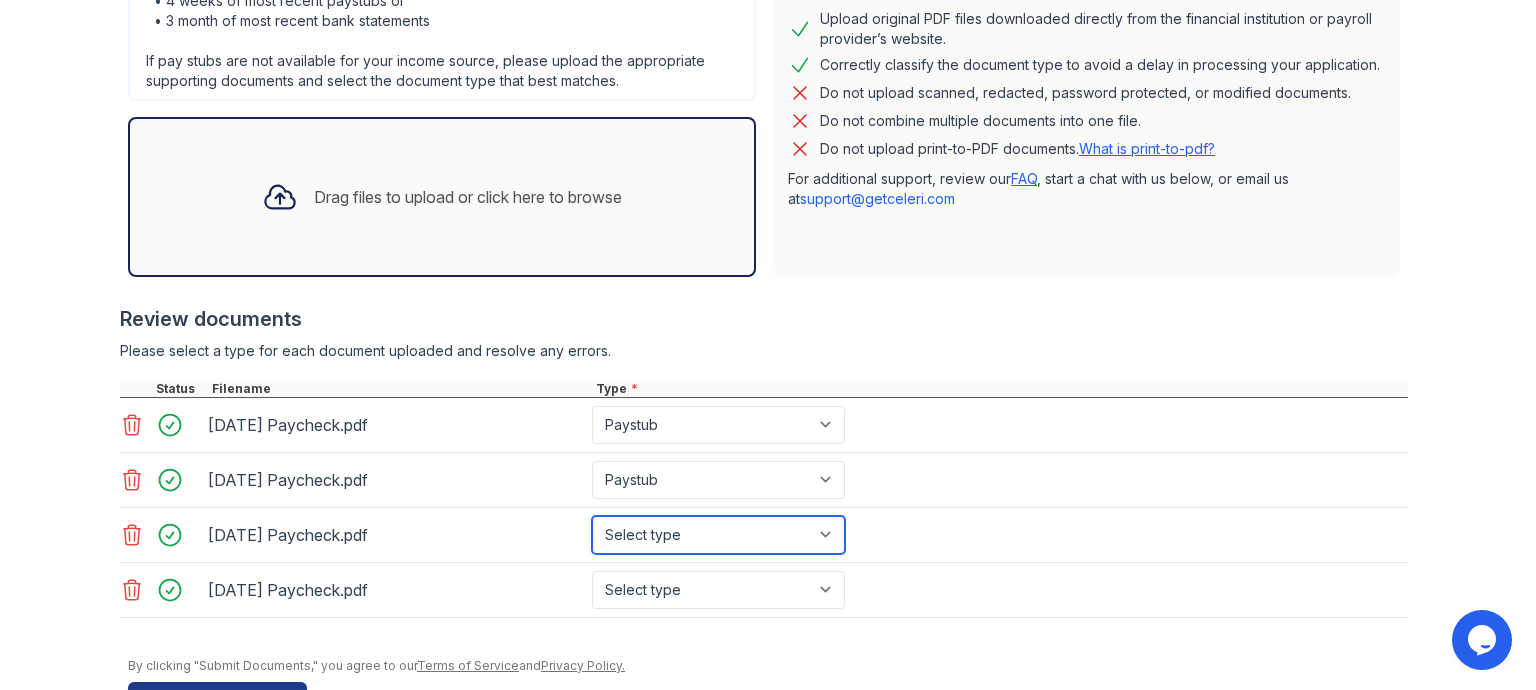click on "Select type
Paystub
Bank Statement
Offer Letter
Tax Documents
Benefit Award Letter
Investment Account Statement
Other" at bounding box center [718, 535] 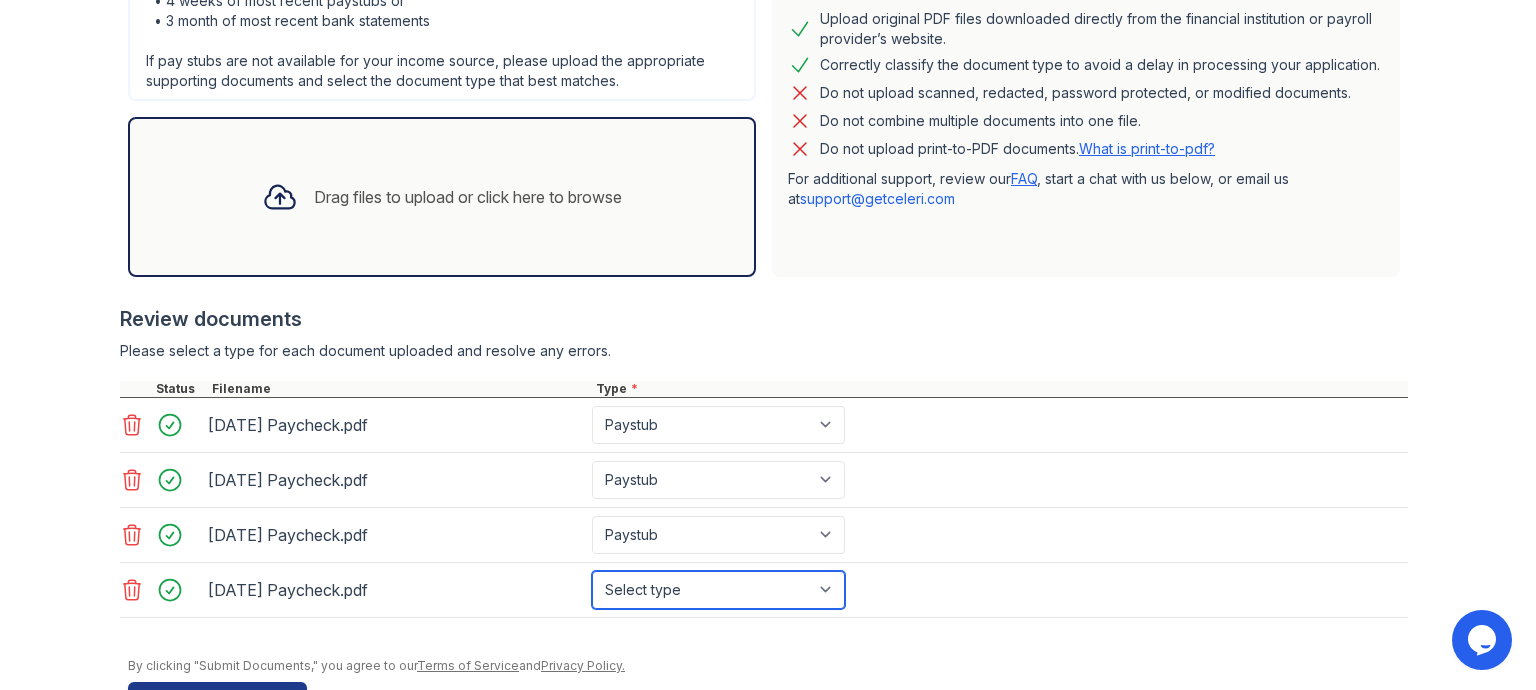 click on "Select type
Paystub
Bank Statement
Offer Letter
Tax Documents
Benefit Award Letter
Investment Account Statement
Other" at bounding box center [718, 590] 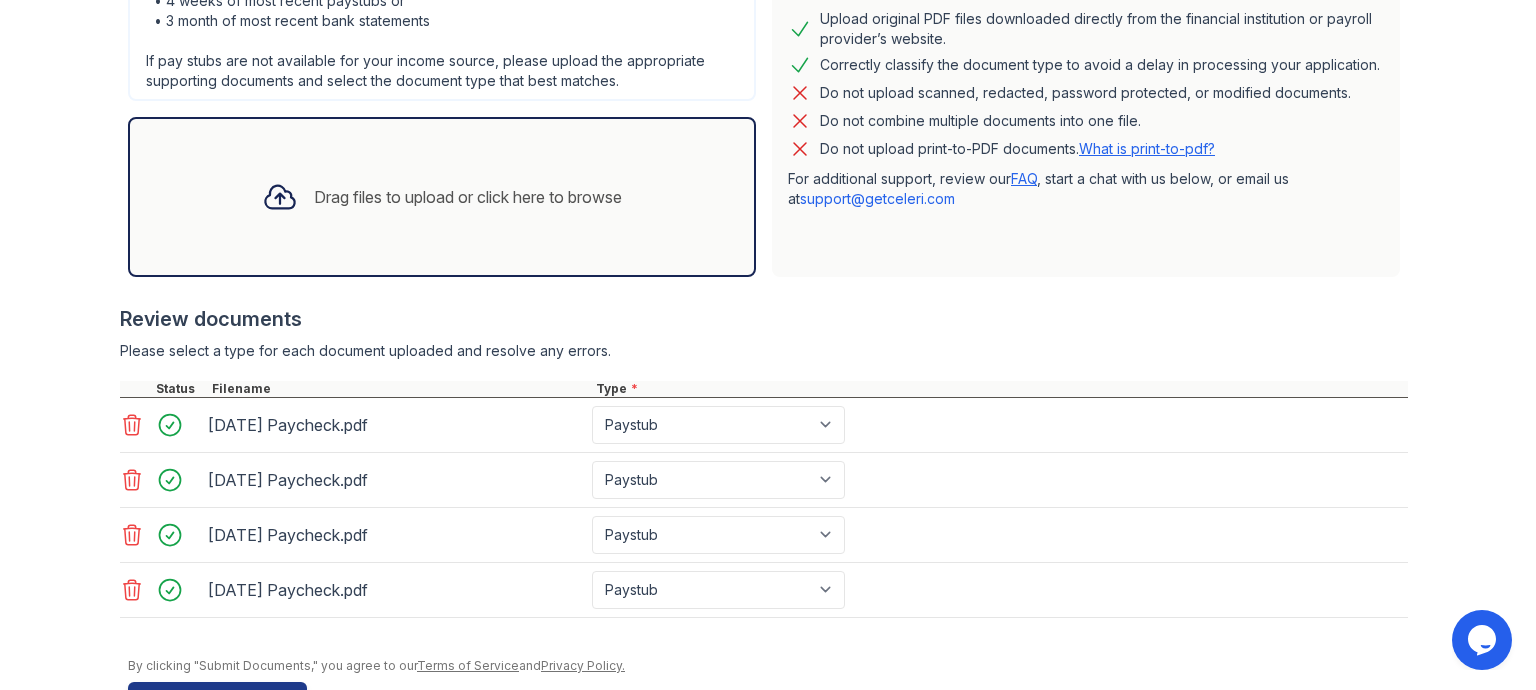 click on "Drag files to upload or click here to browse" at bounding box center [442, 197] 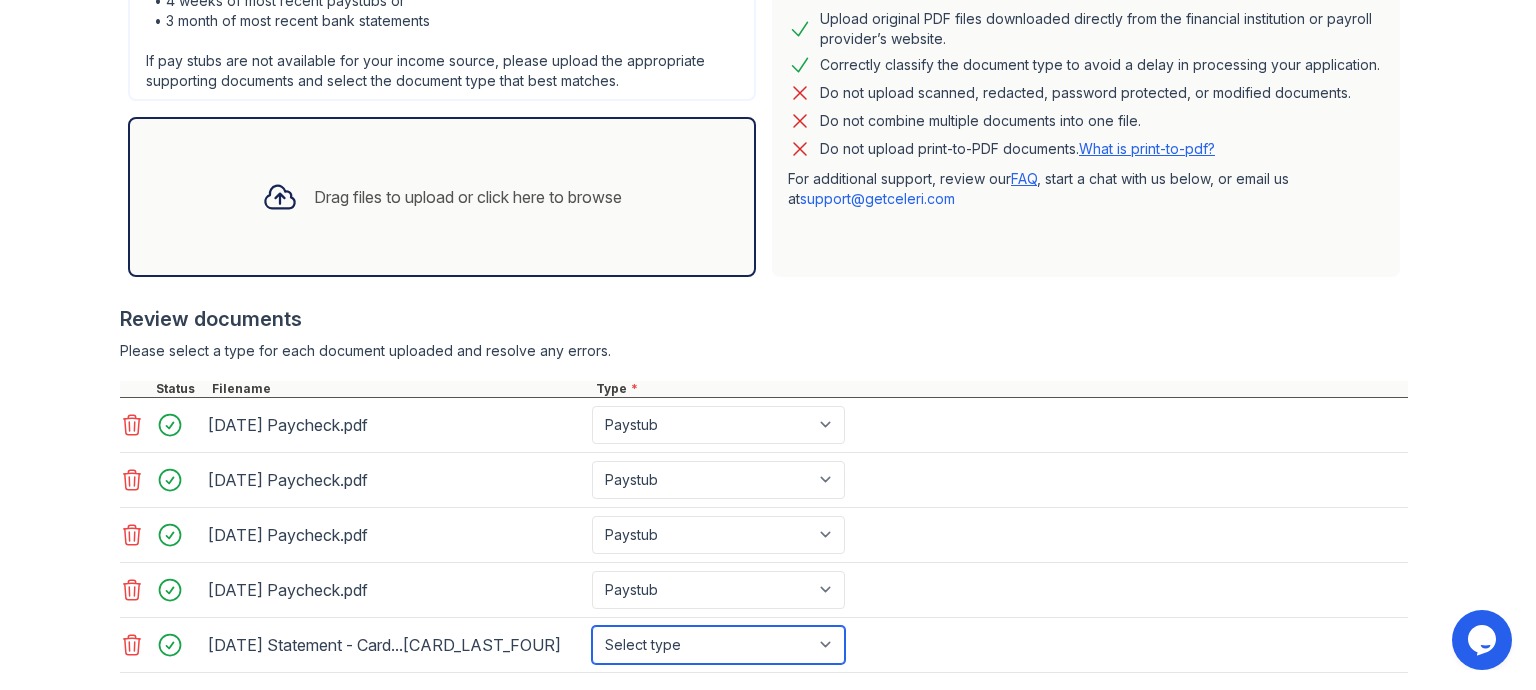 click on "Select type
Paystub
Bank Statement
Offer Letter
Tax Documents
Benefit Award Letter
Investment Account Statement
Other" at bounding box center [718, 645] 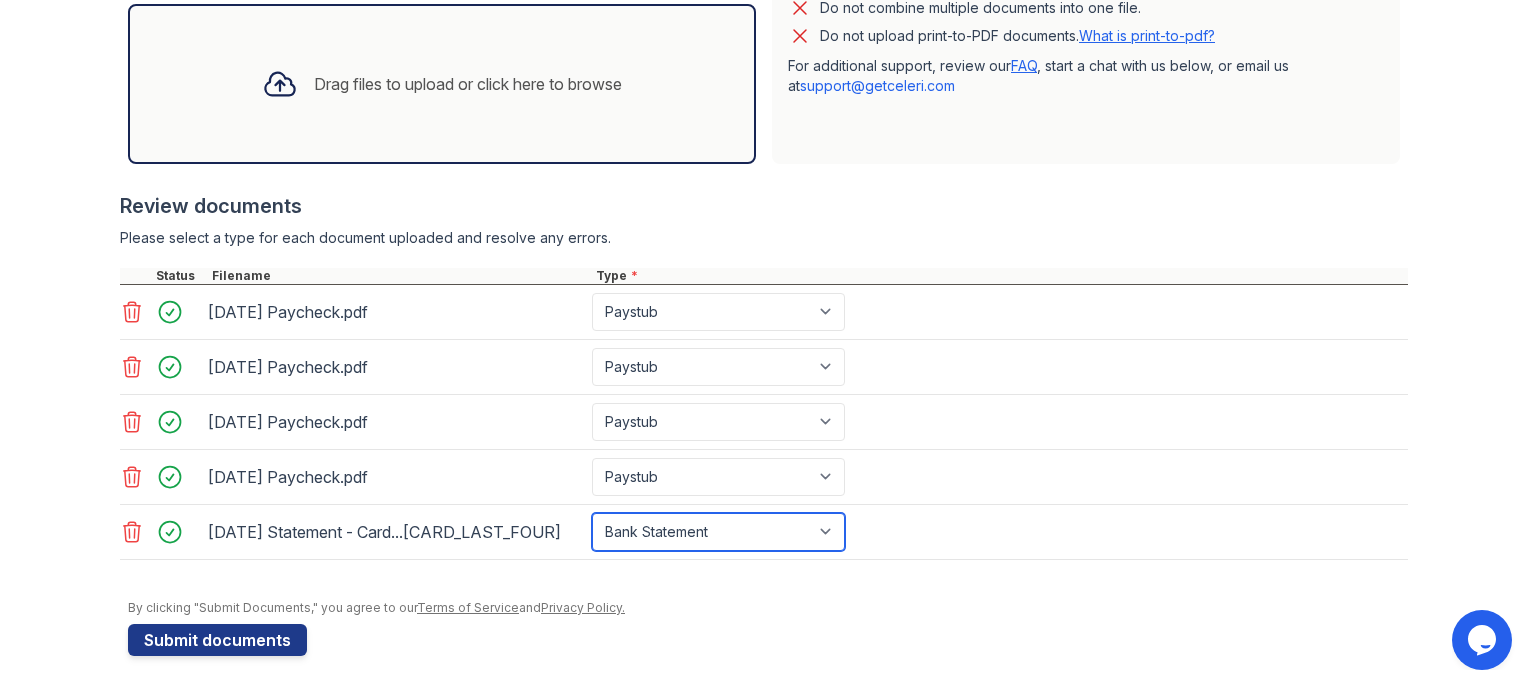 scroll, scrollTop: 605, scrollLeft: 0, axis: vertical 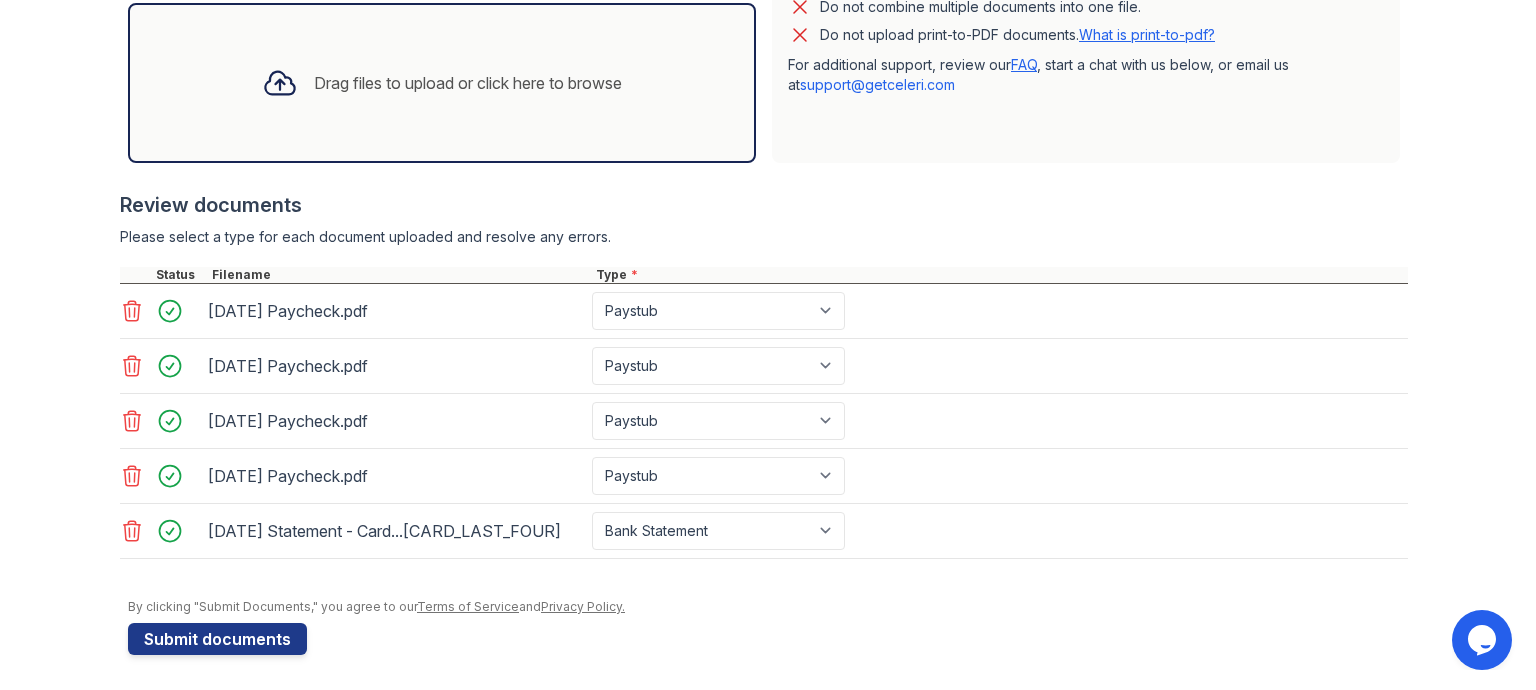 click on "Drag files to upload or click here to browse" at bounding box center (442, 83) 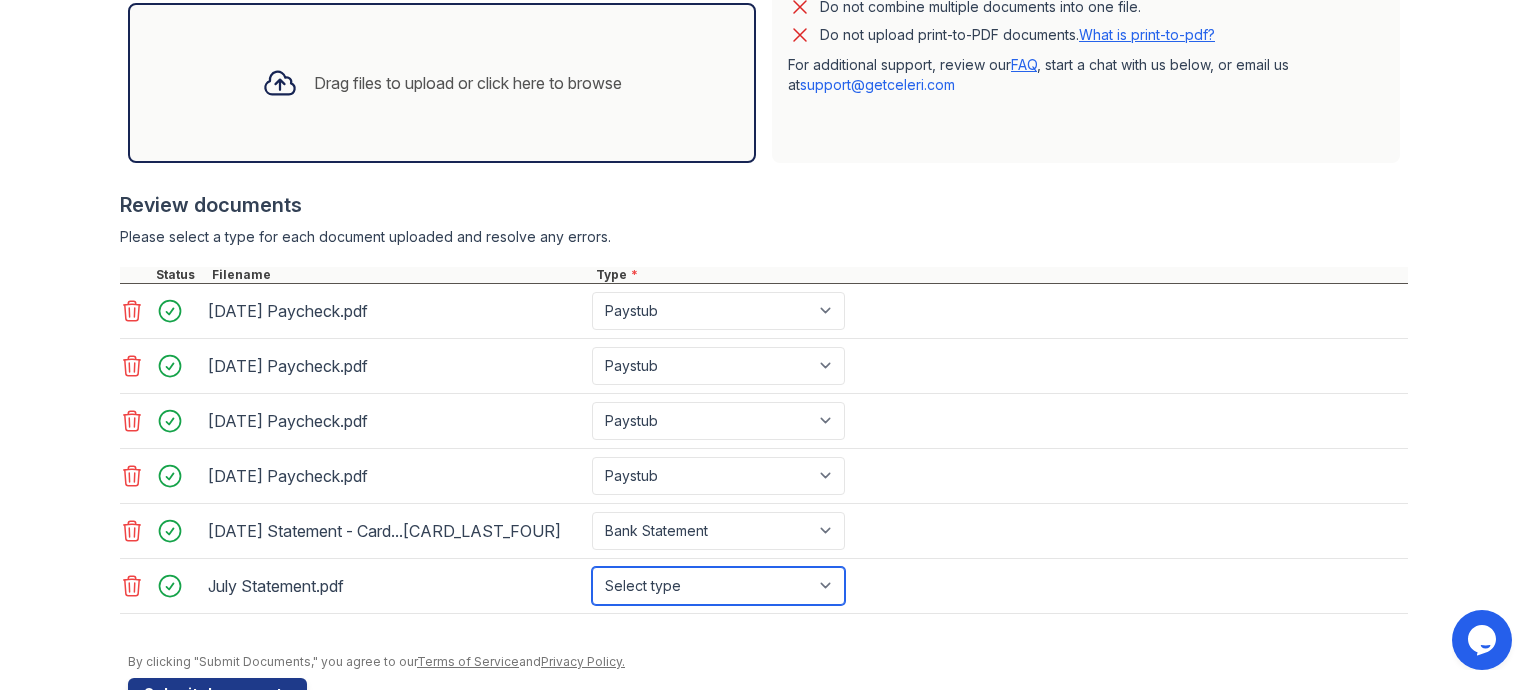 click on "Select type
Paystub
Bank Statement
Offer Letter
Tax Documents
Benefit Award Letter
Investment Account Statement
Other" at bounding box center [718, 586] 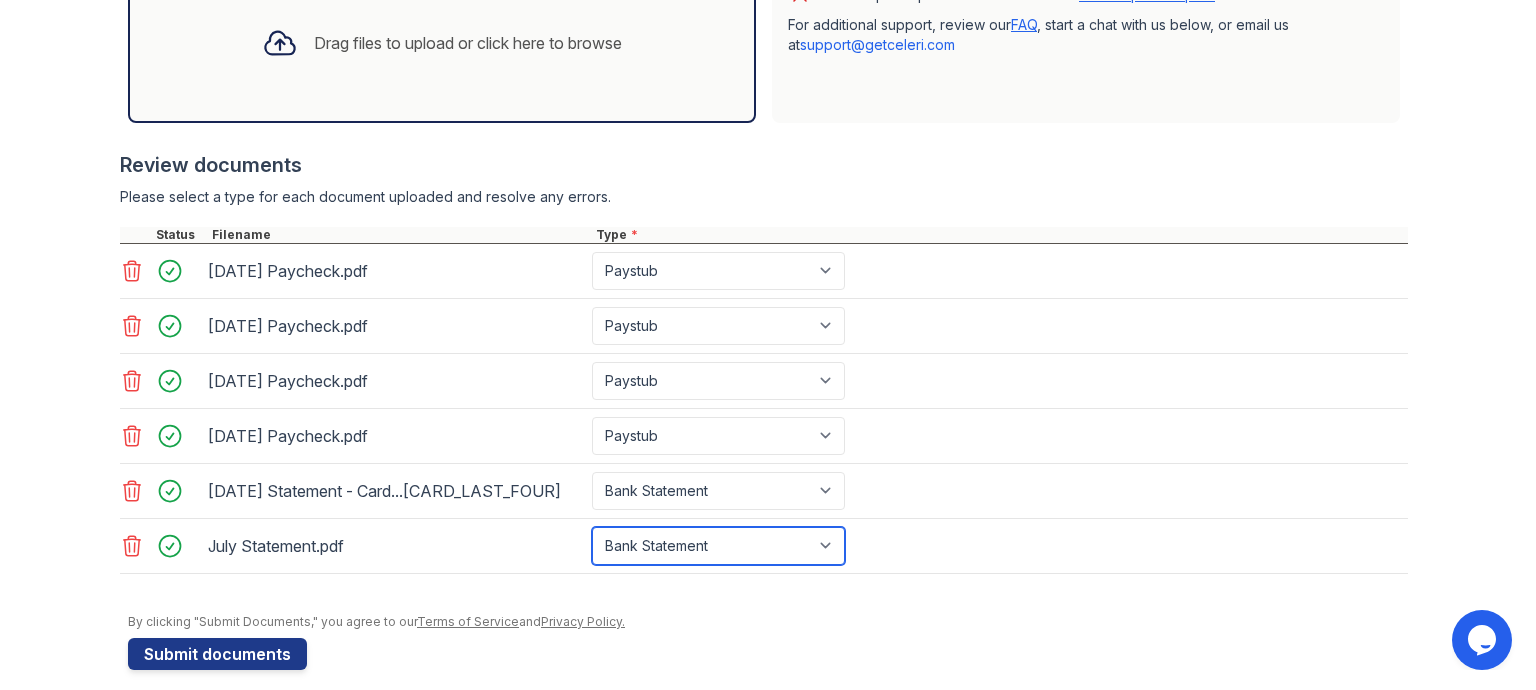 scroll, scrollTop: 660, scrollLeft: 0, axis: vertical 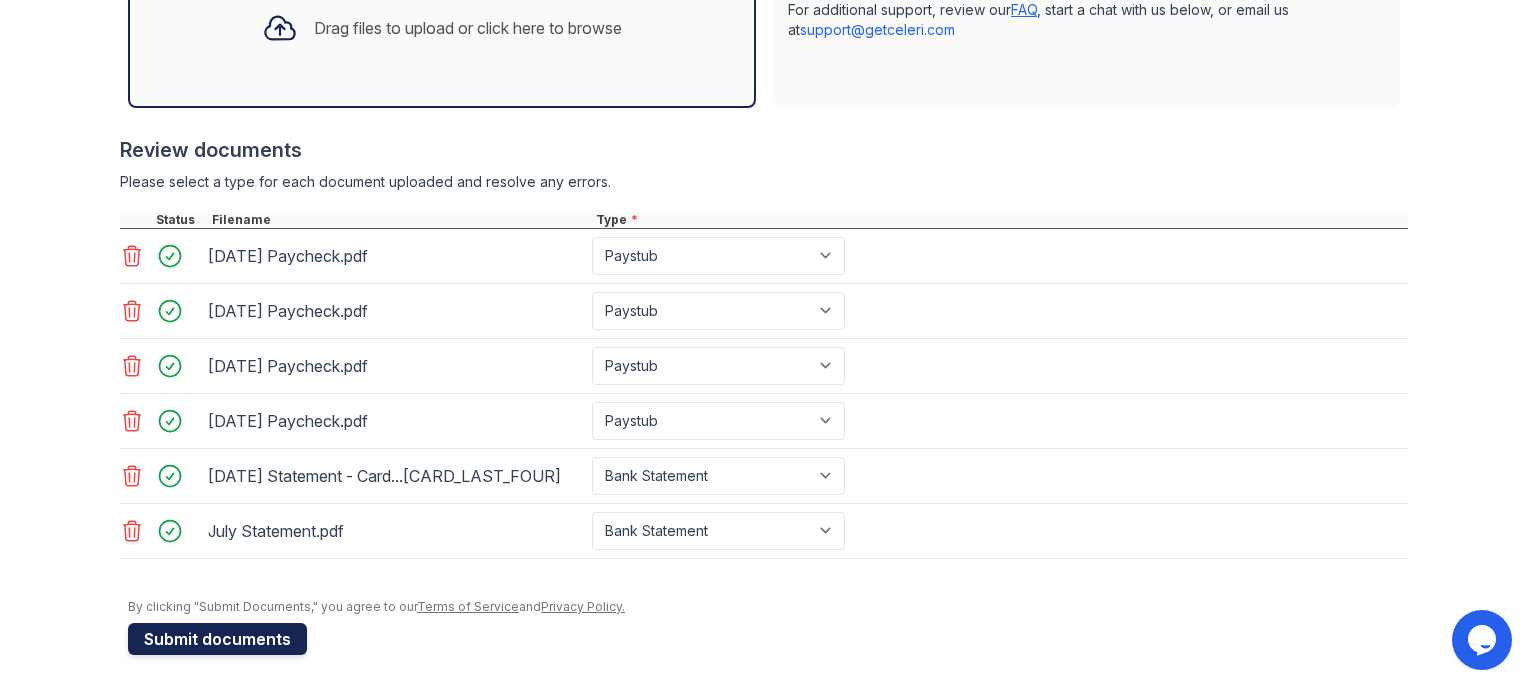 click on "Submit documents" at bounding box center [217, 639] 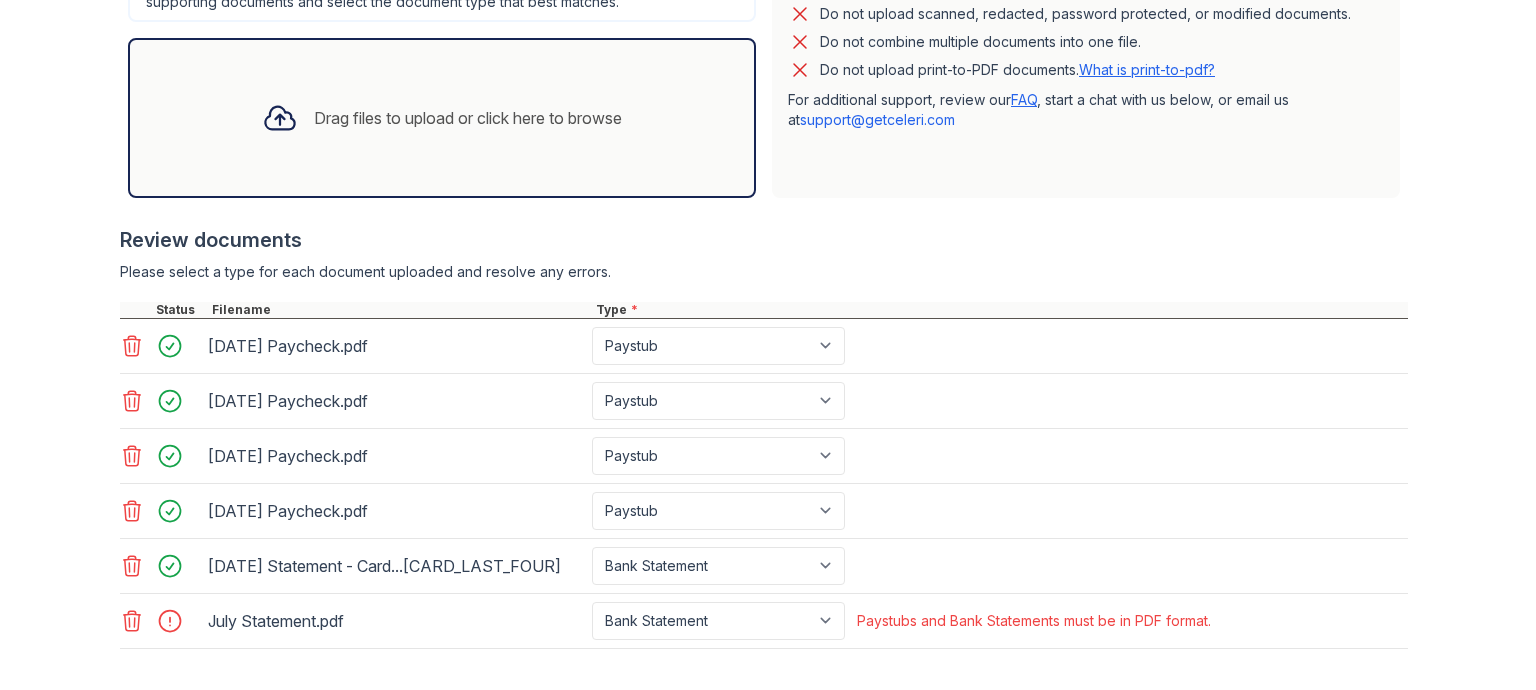 scroll, scrollTop: 716, scrollLeft: 0, axis: vertical 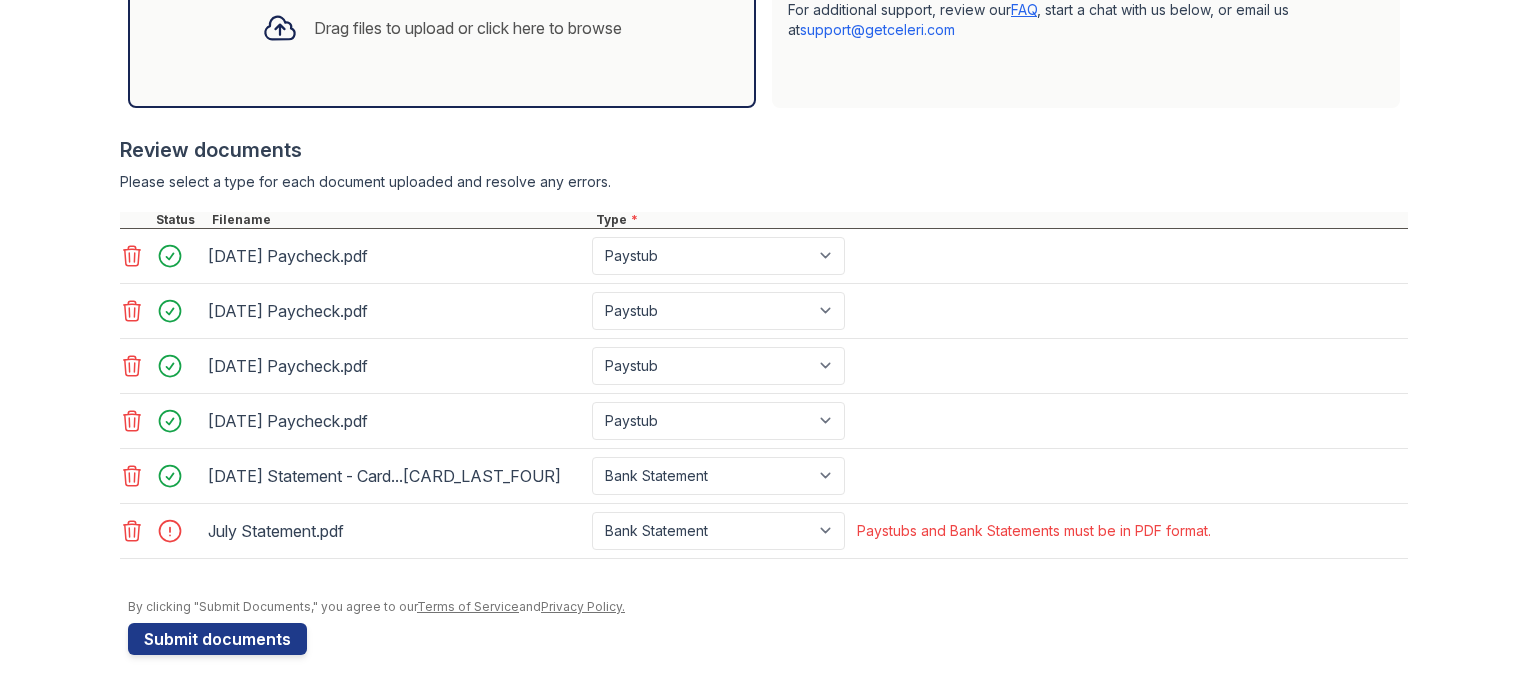 click 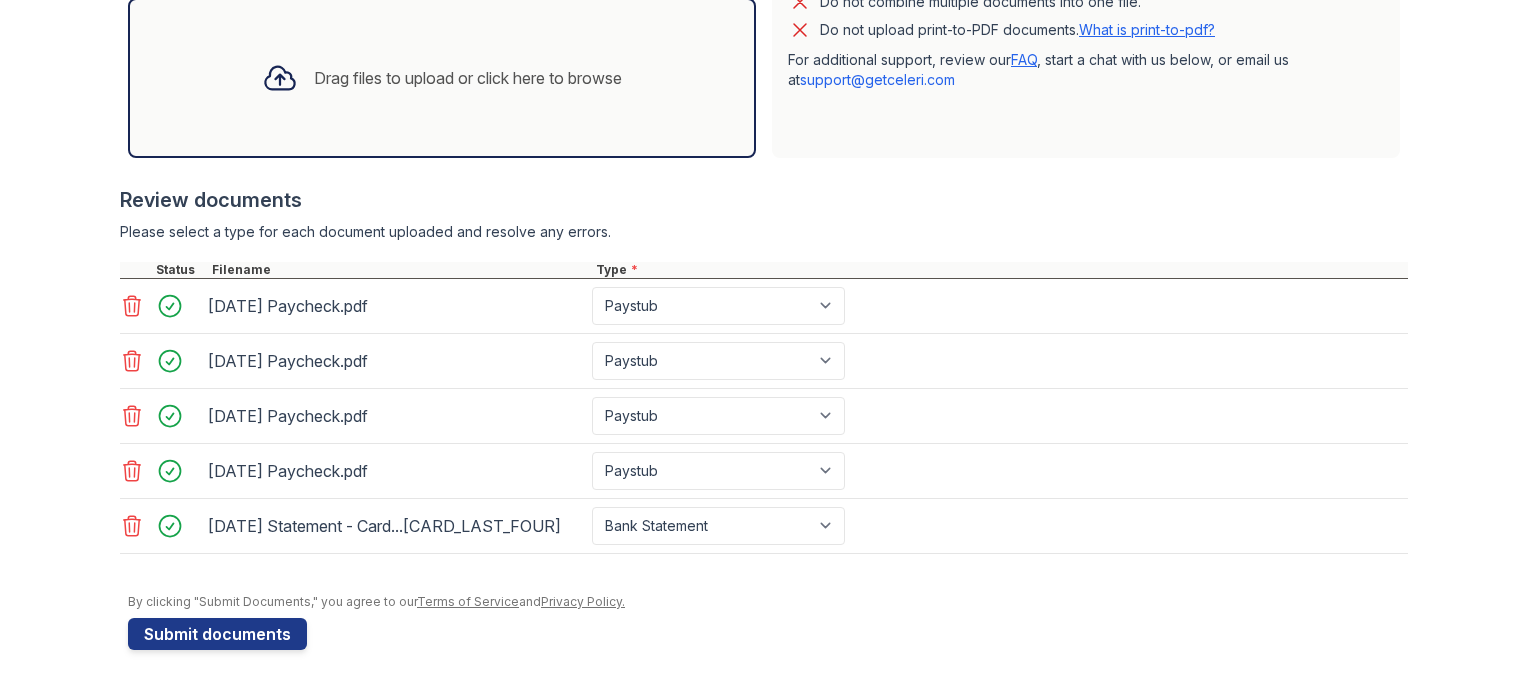 scroll, scrollTop: 661, scrollLeft: 0, axis: vertical 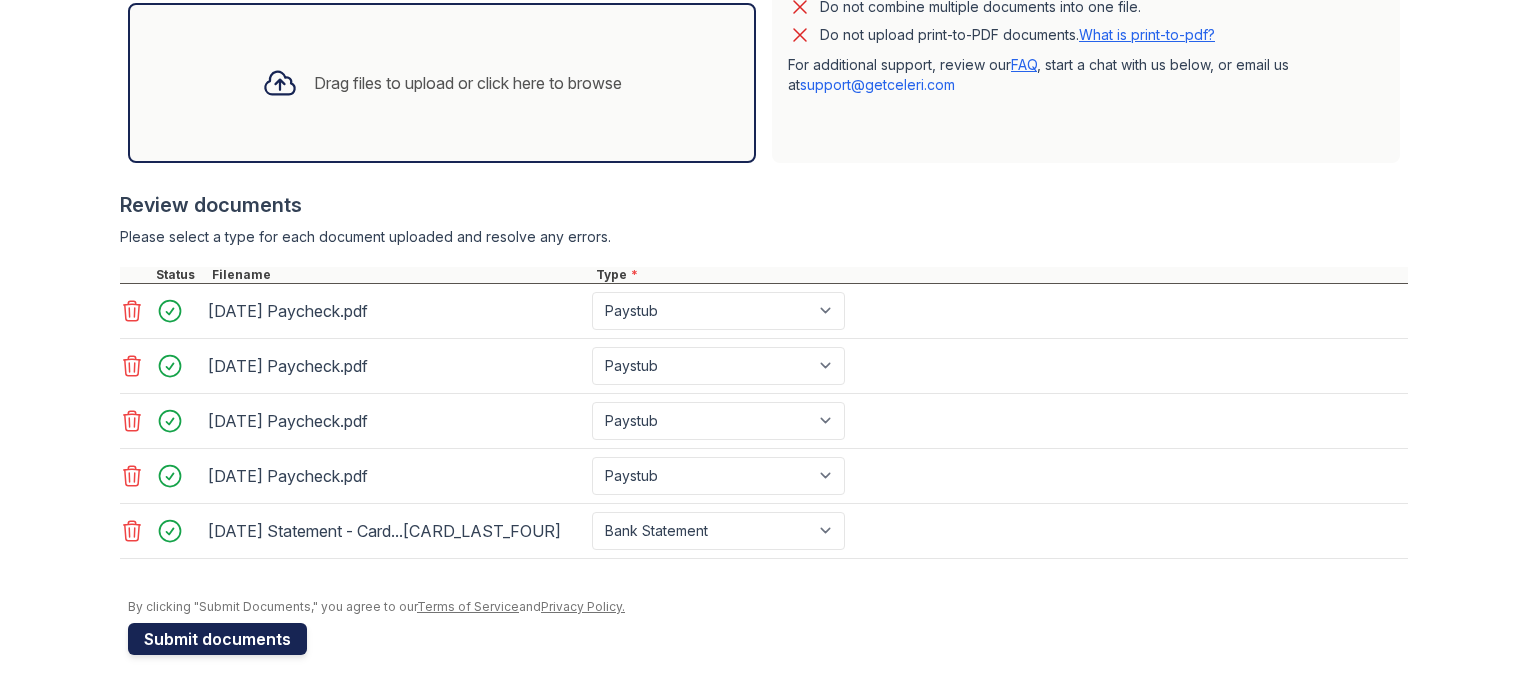 click on "Submit documents" at bounding box center [217, 639] 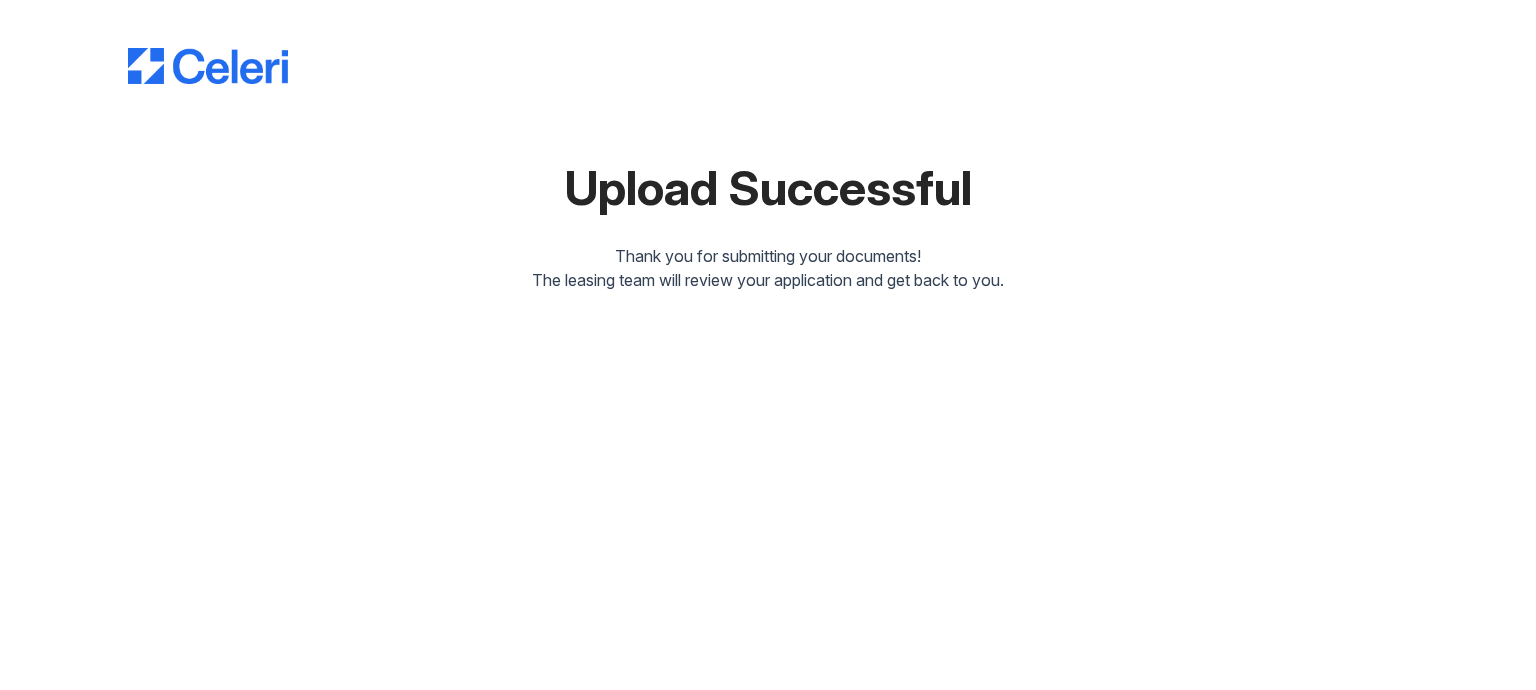scroll, scrollTop: 0, scrollLeft: 0, axis: both 